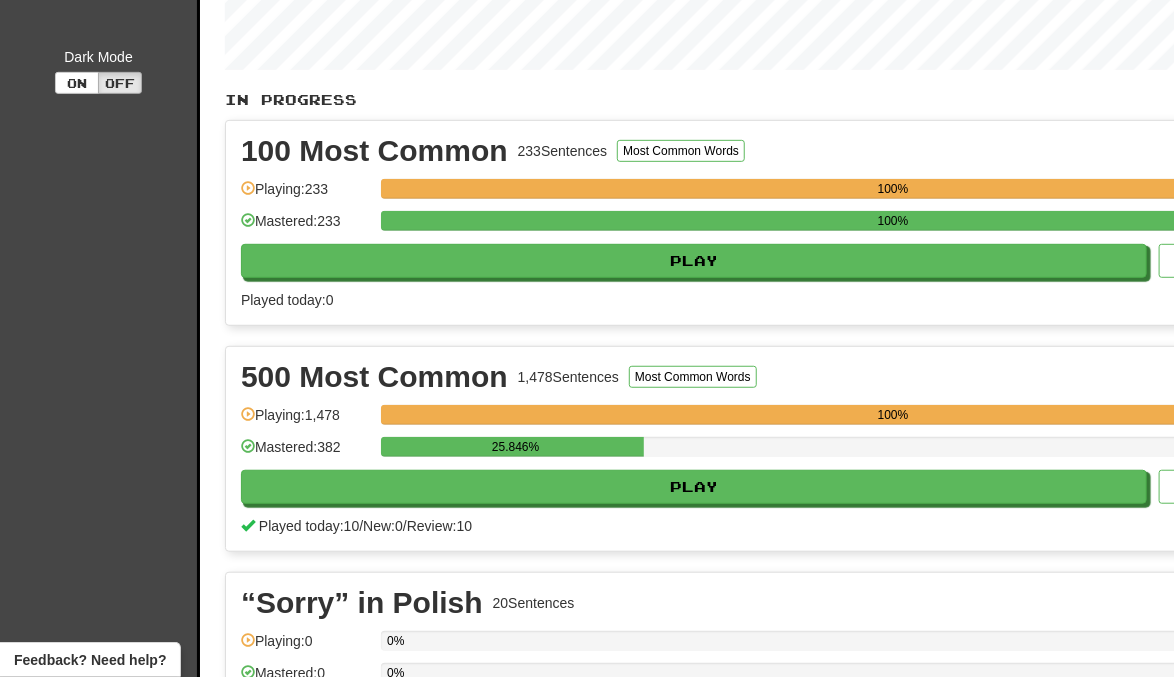 scroll, scrollTop: 343, scrollLeft: 0, axis: vertical 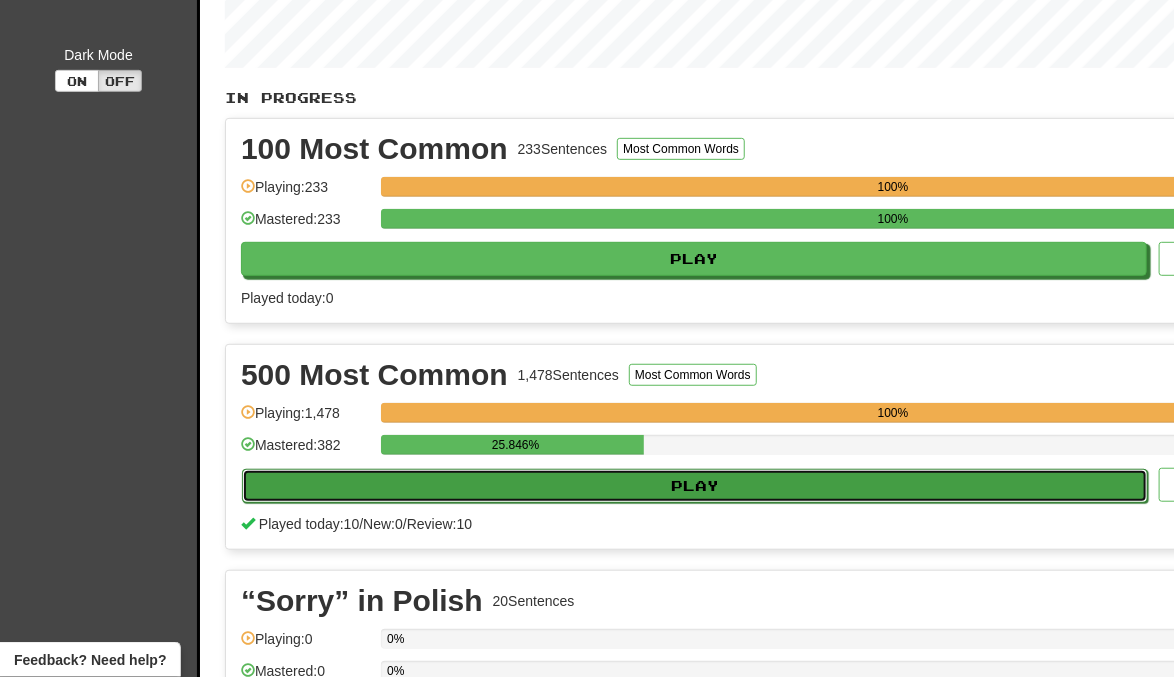 click on "Play" at bounding box center [695, 486] 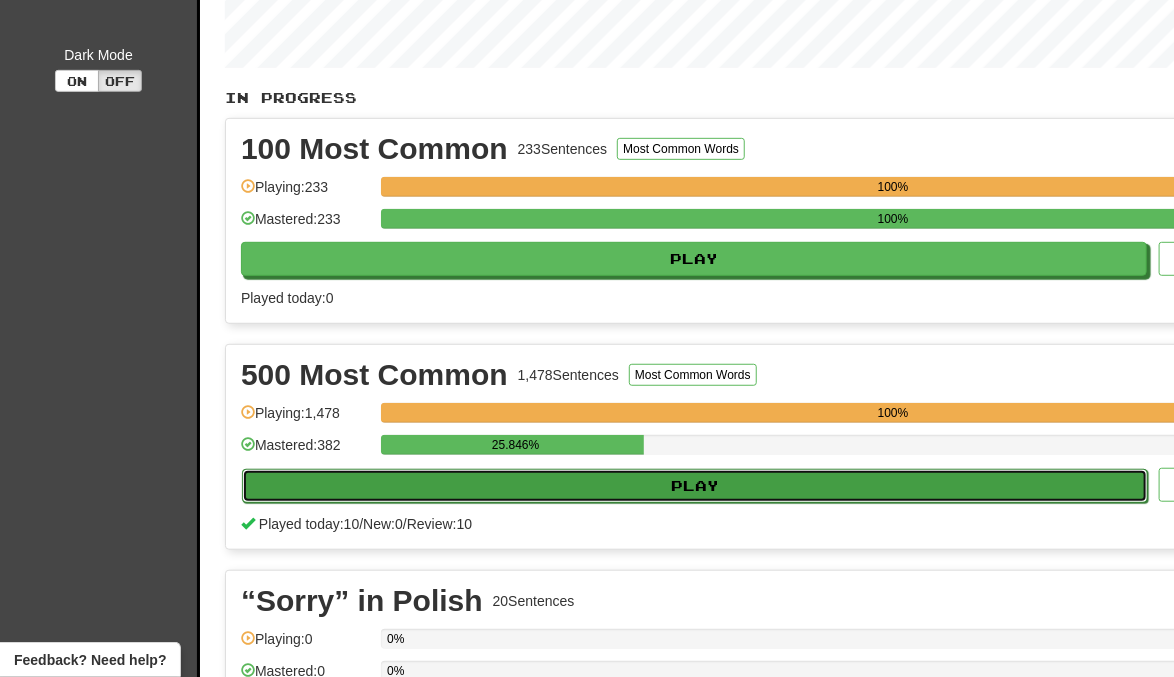 select on "**" 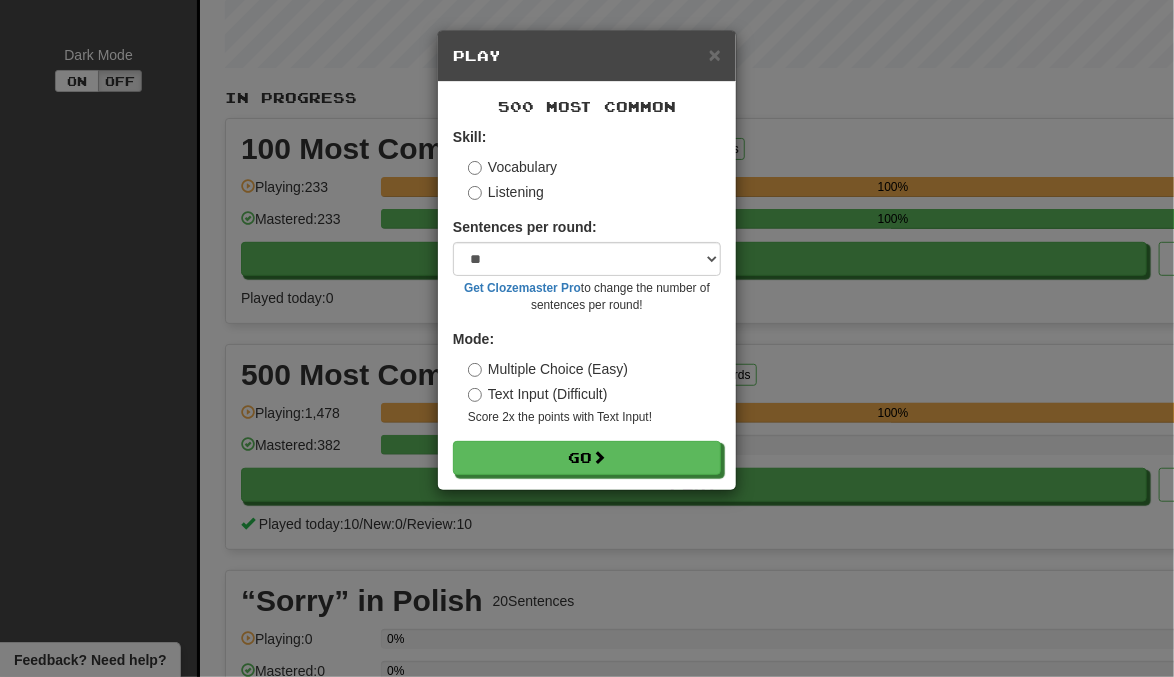 click on "Skill: Vocabulary Listening Sentences per round: * ** ** ** ** ** *** ******** Get Clozemaster Pro  to change the number of sentences per round! Mode: Multiple Choice (Easy) Text Input (Difficult) Score 2x the points with Text Input ! Go" at bounding box center (587, 301) 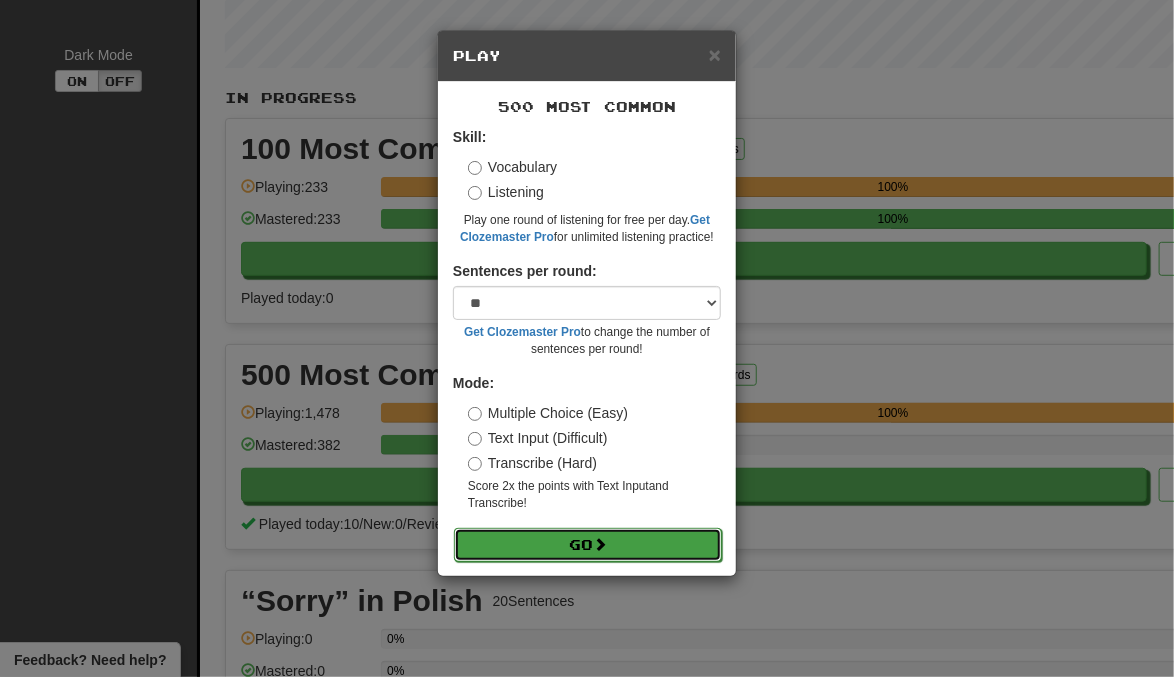 click on "Go" at bounding box center [588, 545] 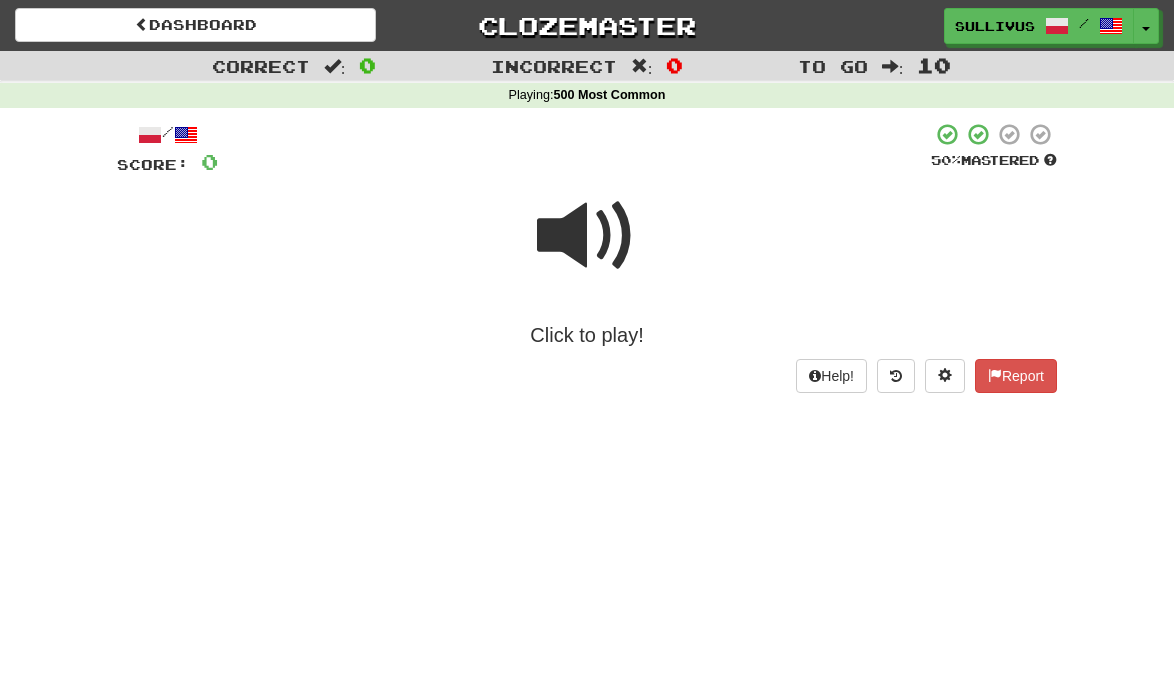 scroll, scrollTop: 0, scrollLeft: 0, axis: both 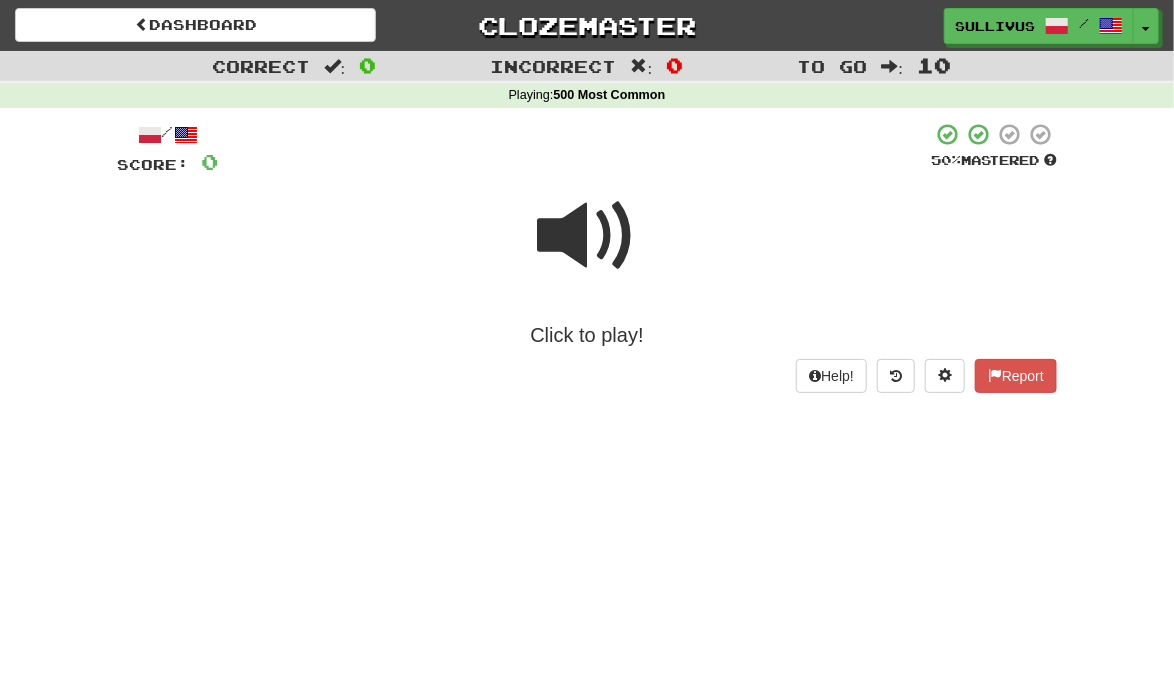 click at bounding box center (587, 236) 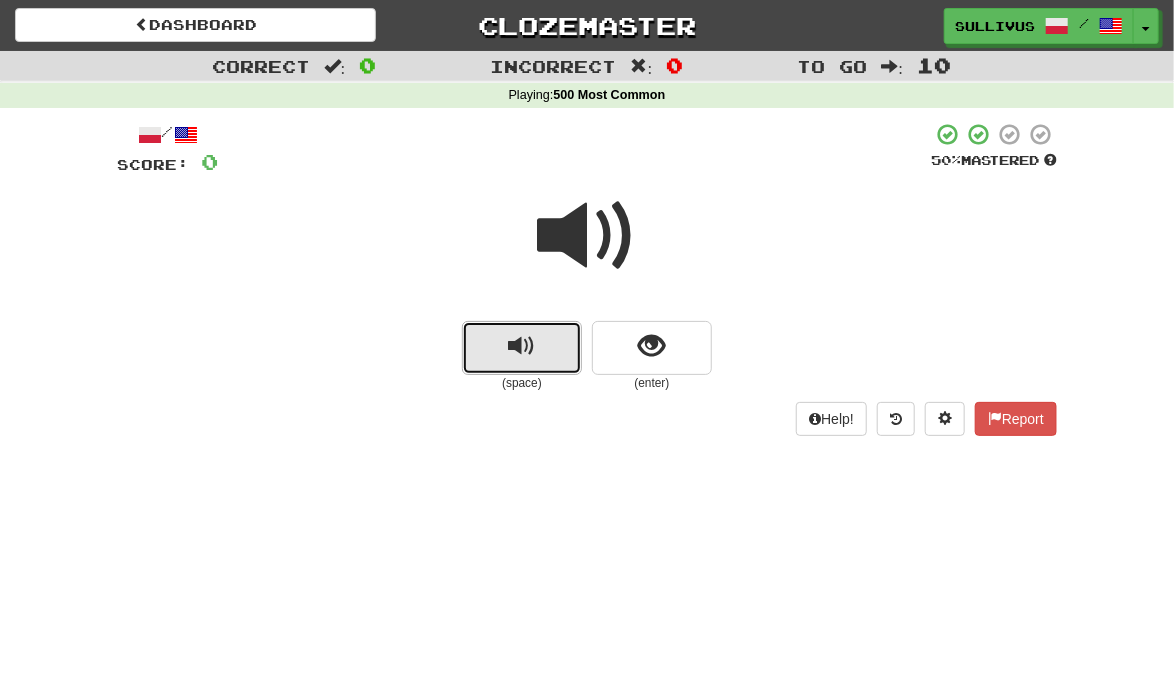 click at bounding box center (522, 348) 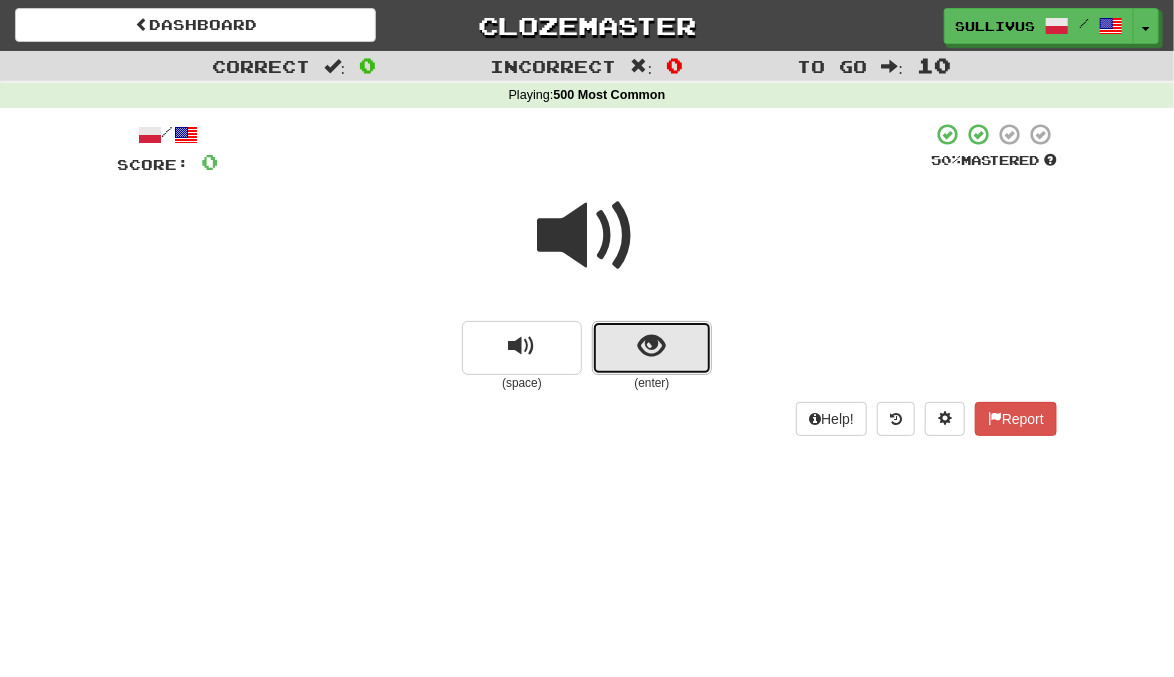click at bounding box center [652, 348] 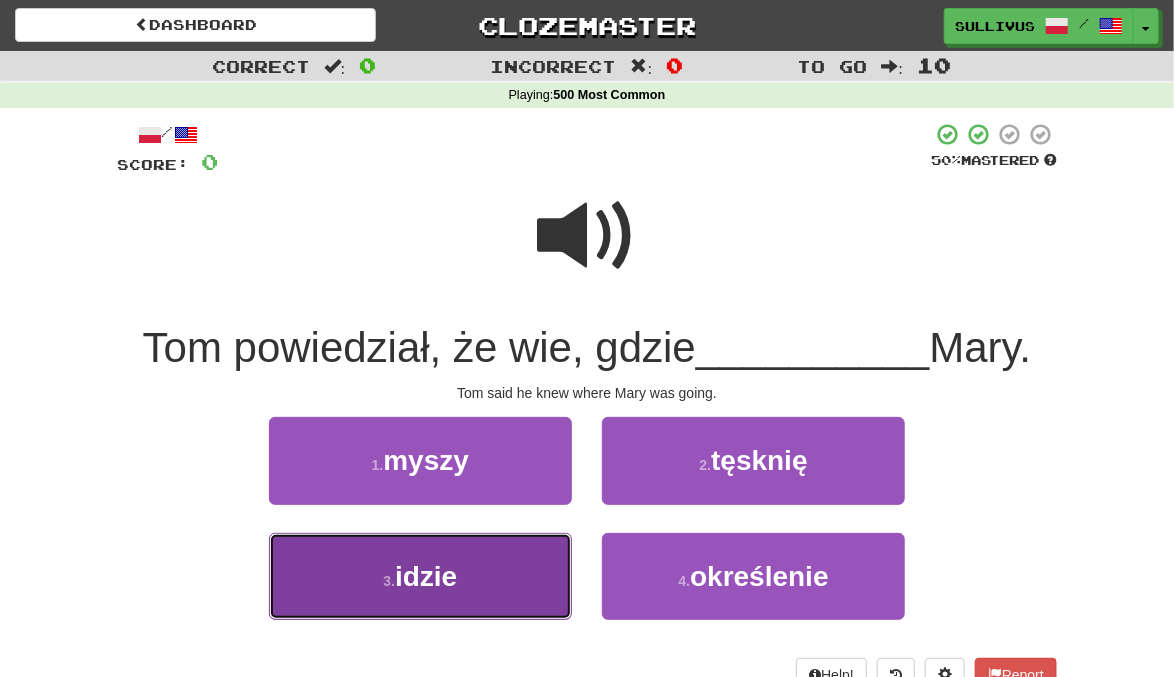 click on "3 .  idzie" at bounding box center [420, 576] 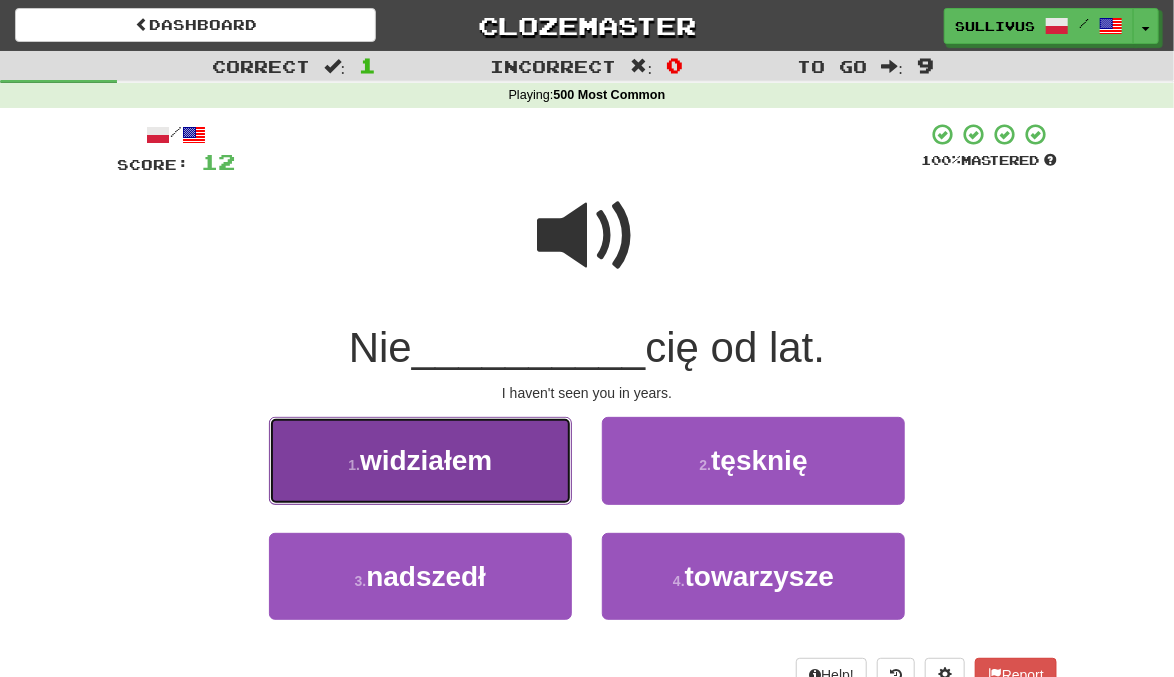 click on "1 .  widziałem" at bounding box center (420, 460) 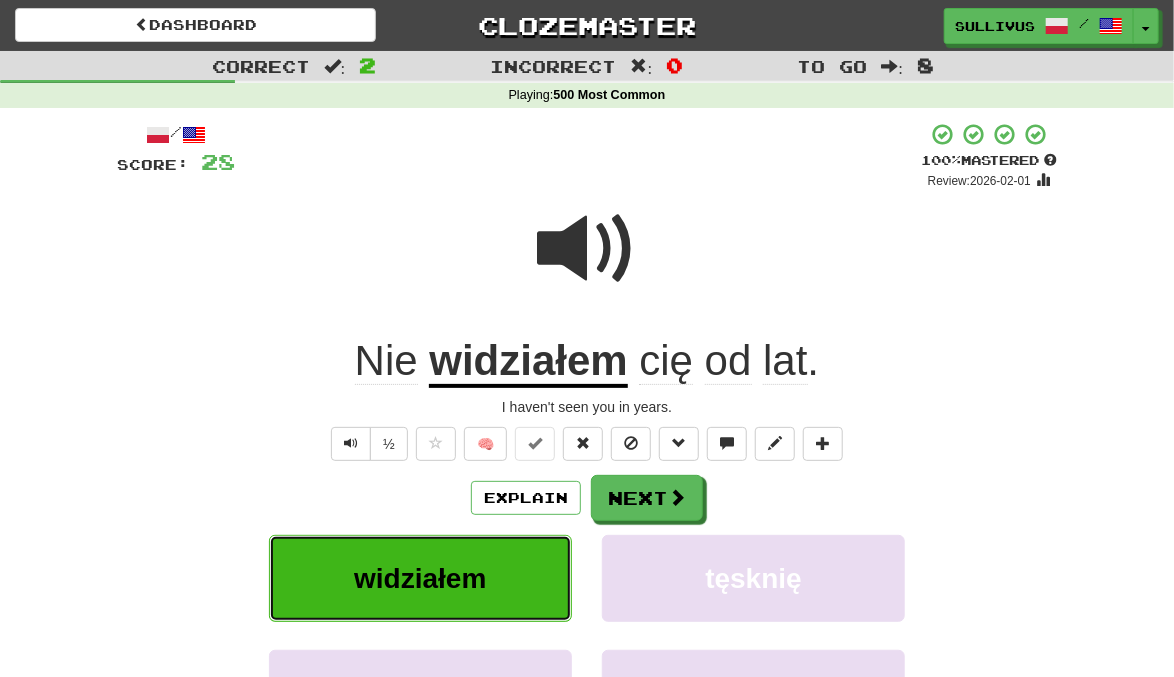 type 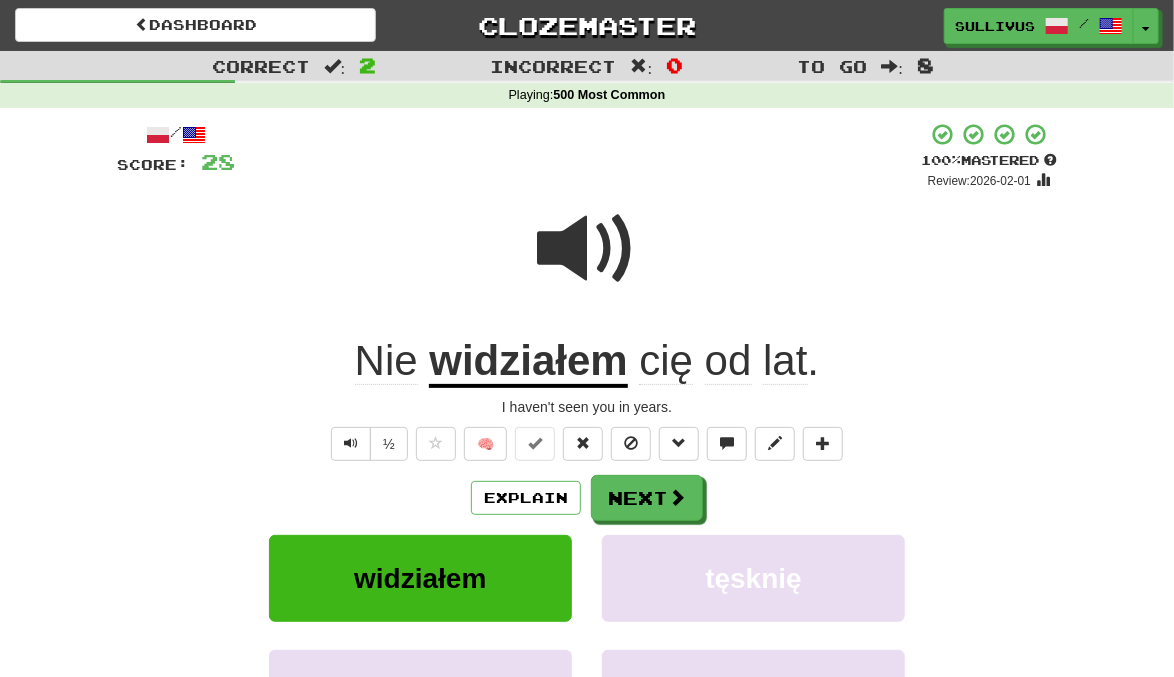 click on "/  Score:   28 + 16 100 %  Mastered Review:  2026-02-01 Nie   widziałem   cię   od   lat . I haven't seen you in years. ½ 🧠 Explain Next widziałem tęsknię nadszedł towarzysze Learn more: widziałem tęsknię nadszedł towarzysze  Help!  Report Sentence Source" at bounding box center (587, 496) 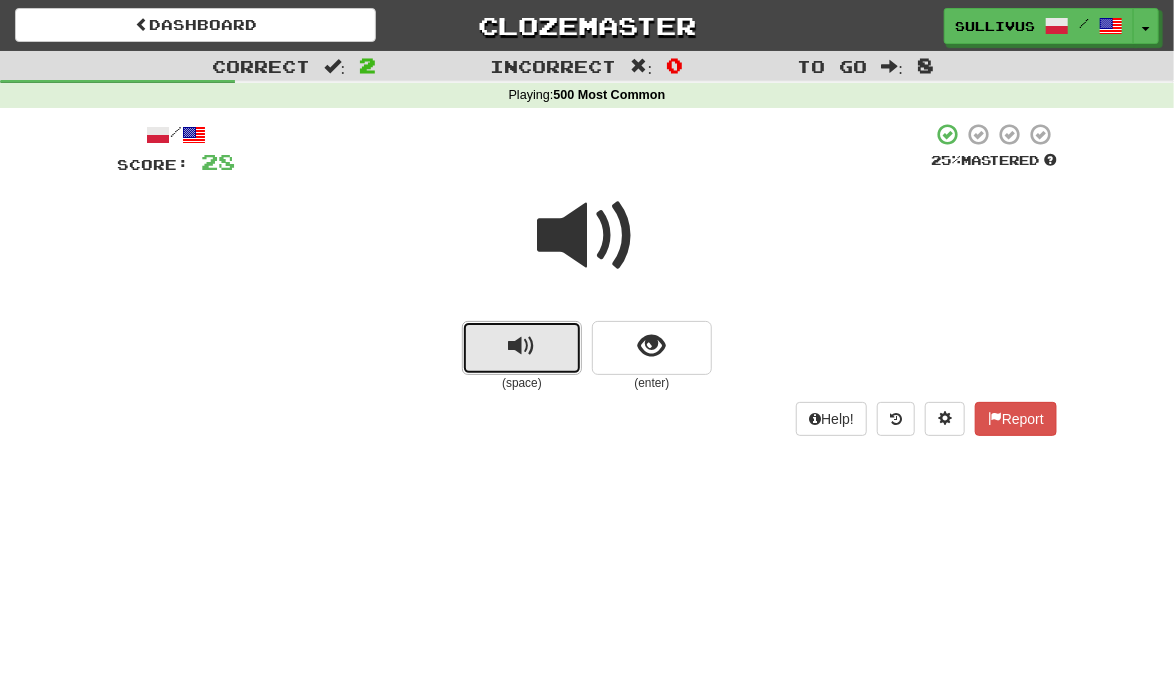 click at bounding box center (522, 348) 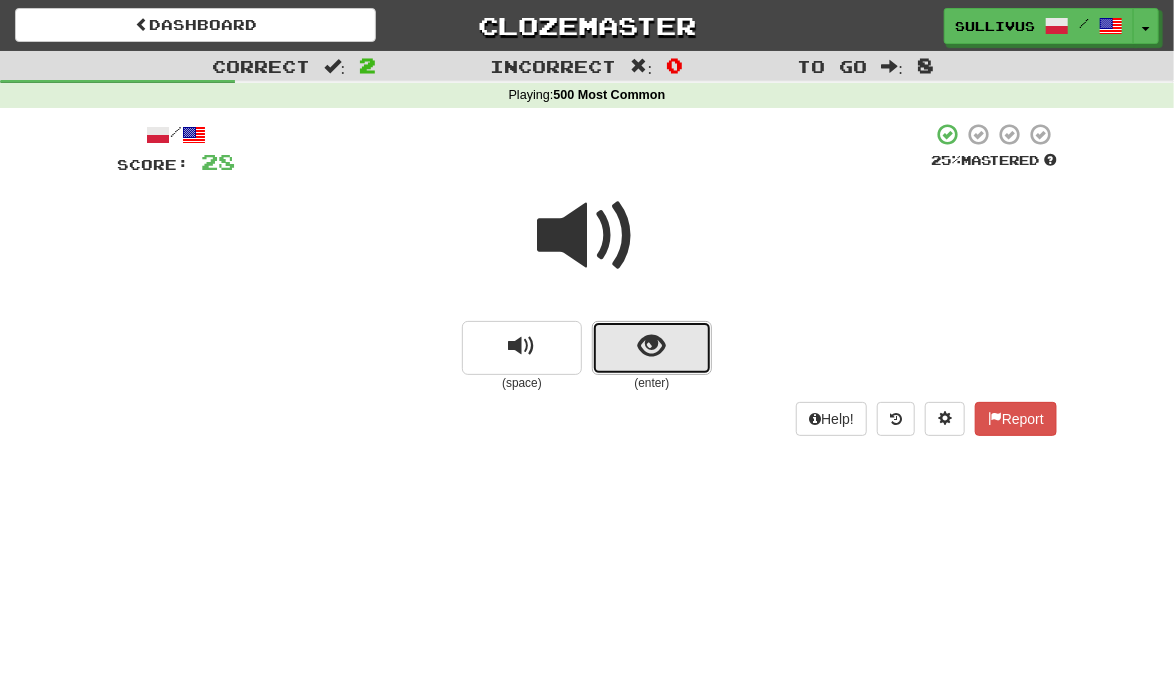 click at bounding box center (652, 348) 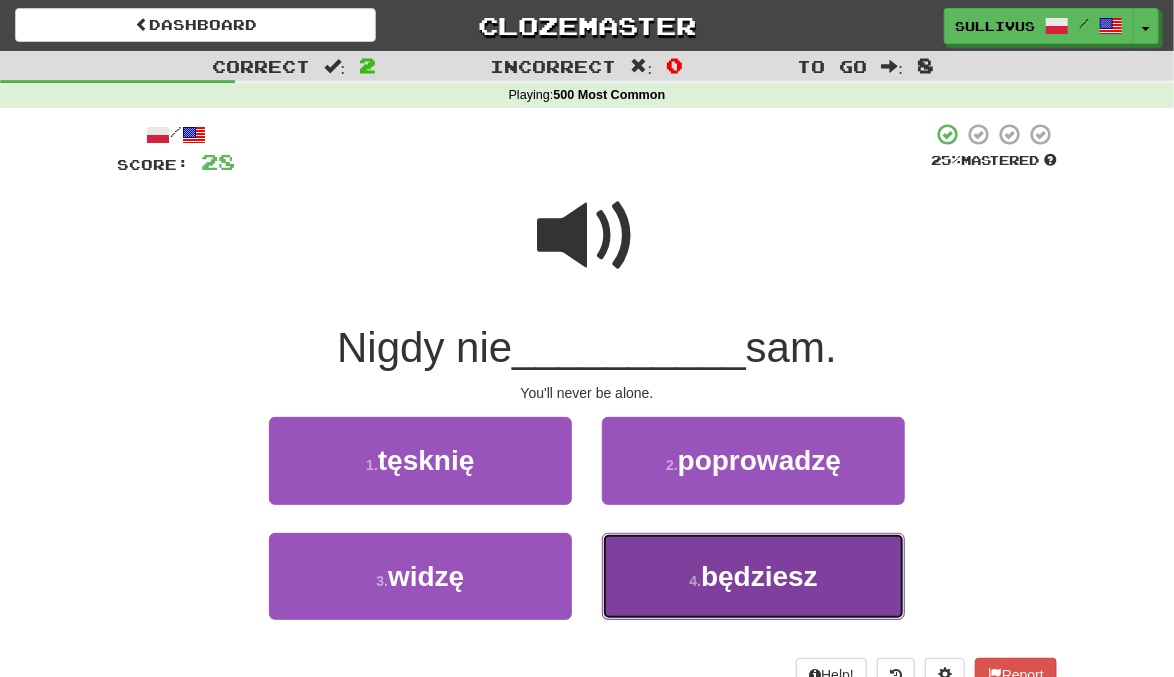 click on "4 .  będziesz" at bounding box center [753, 576] 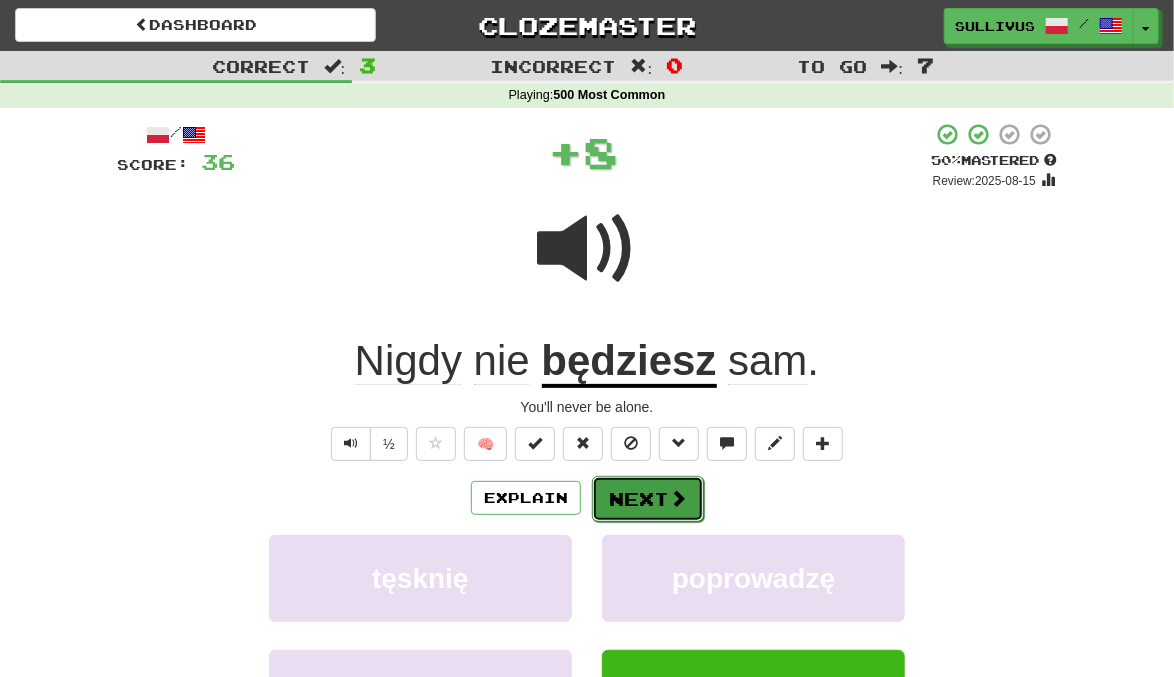 click on "Next" at bounding box center [648, 499] 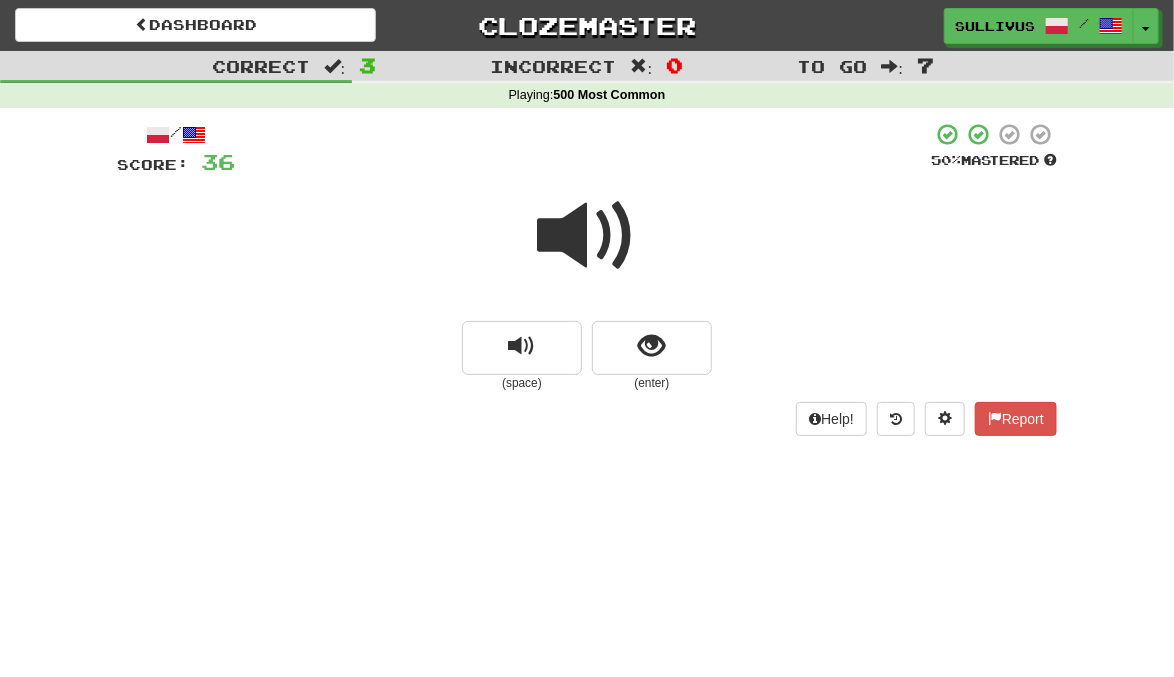 click on "(space)" at bounding box center [522, 383] 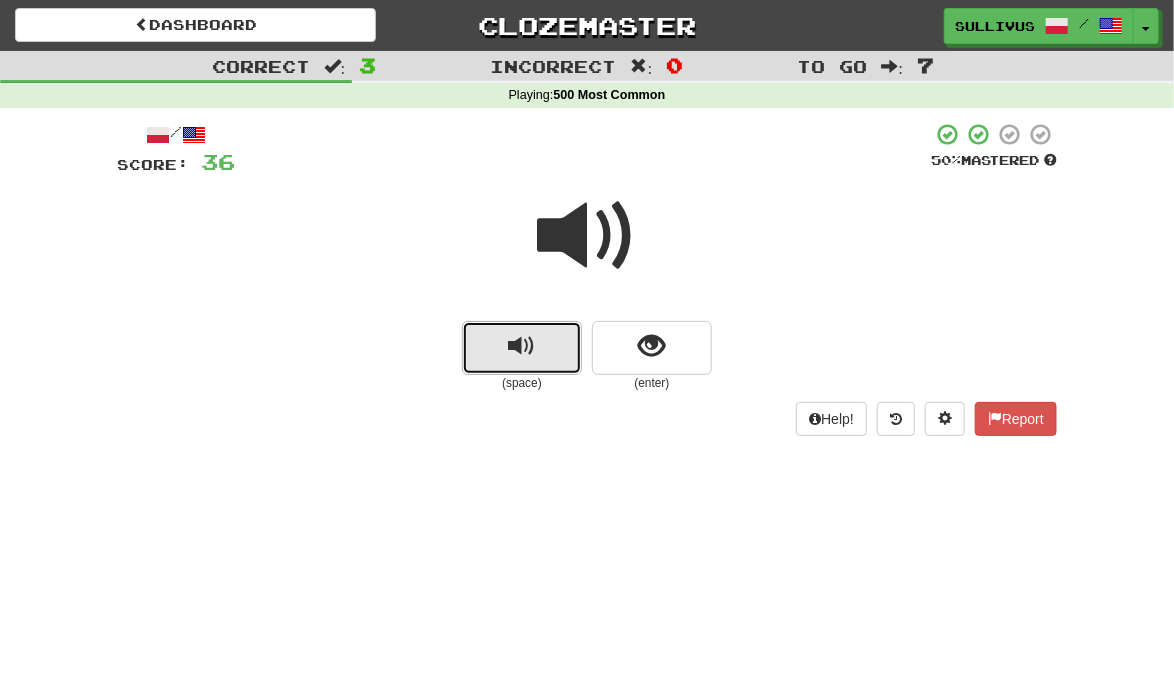 click at bounding box center (522, 348) 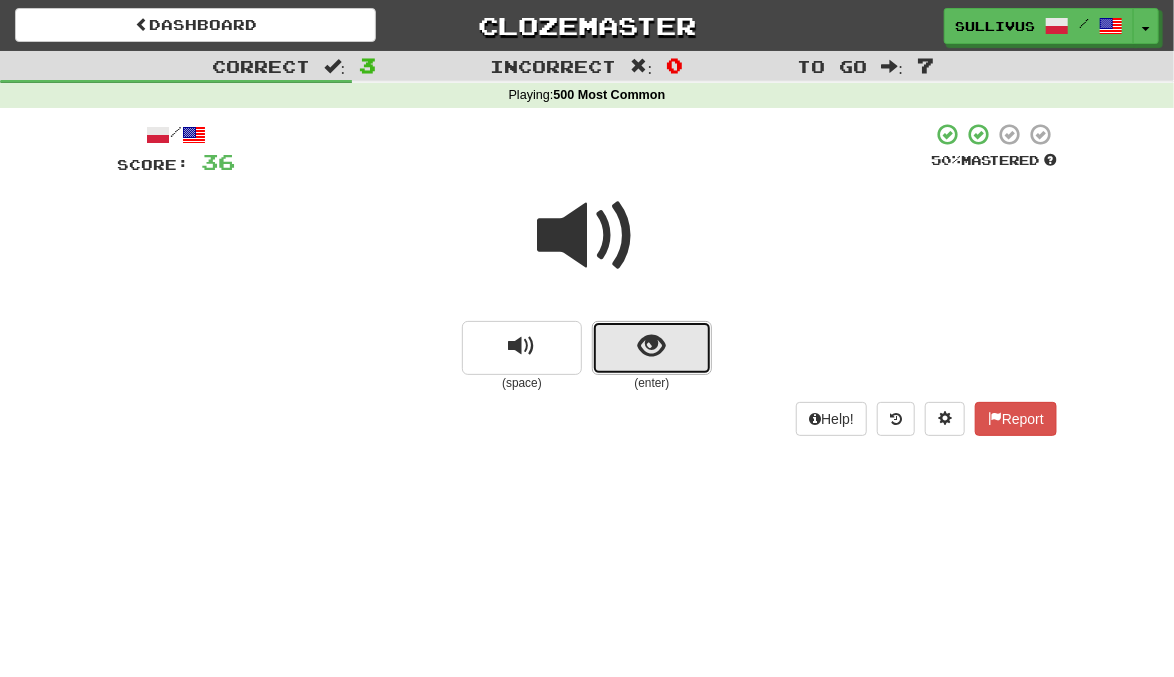 click at bounding box center (652, 346) 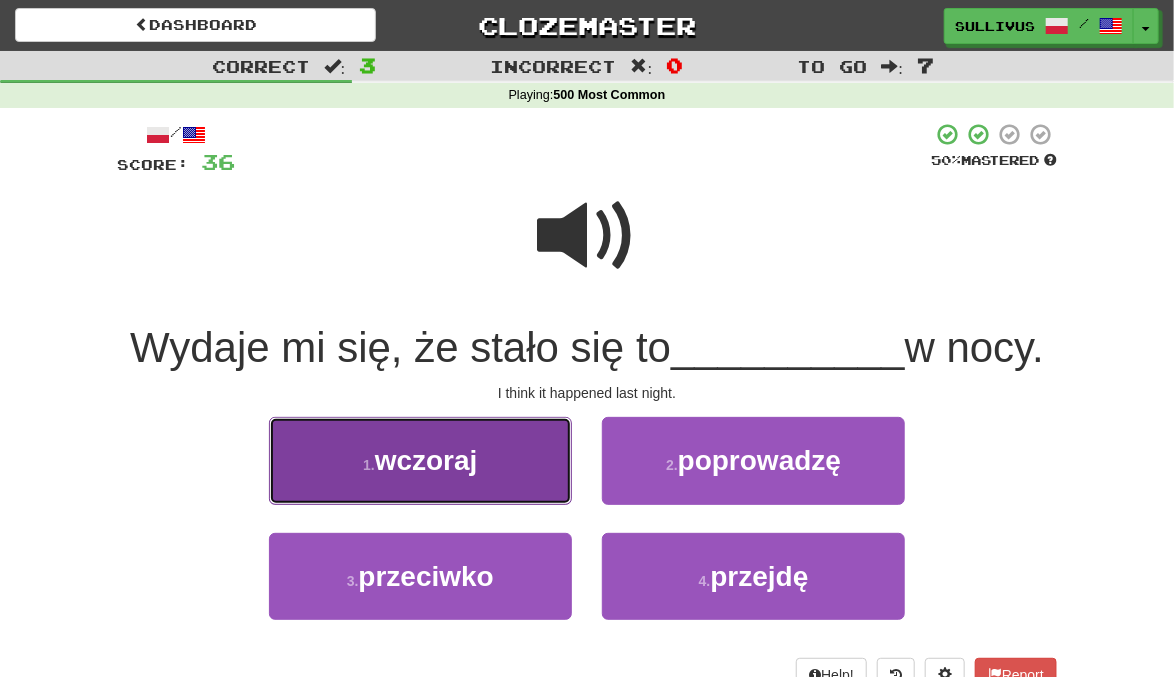 click on "1 .  wczoraj" at bounding box center [420, 460] 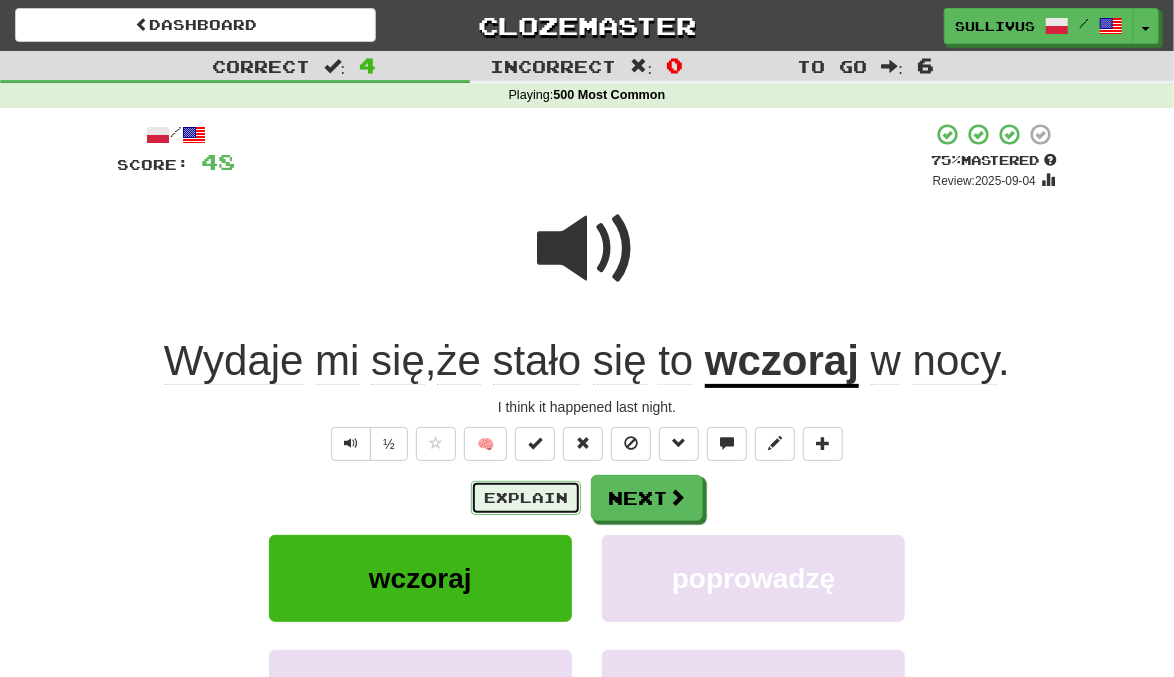 click on "Explain" at bounding box center (526, 498) 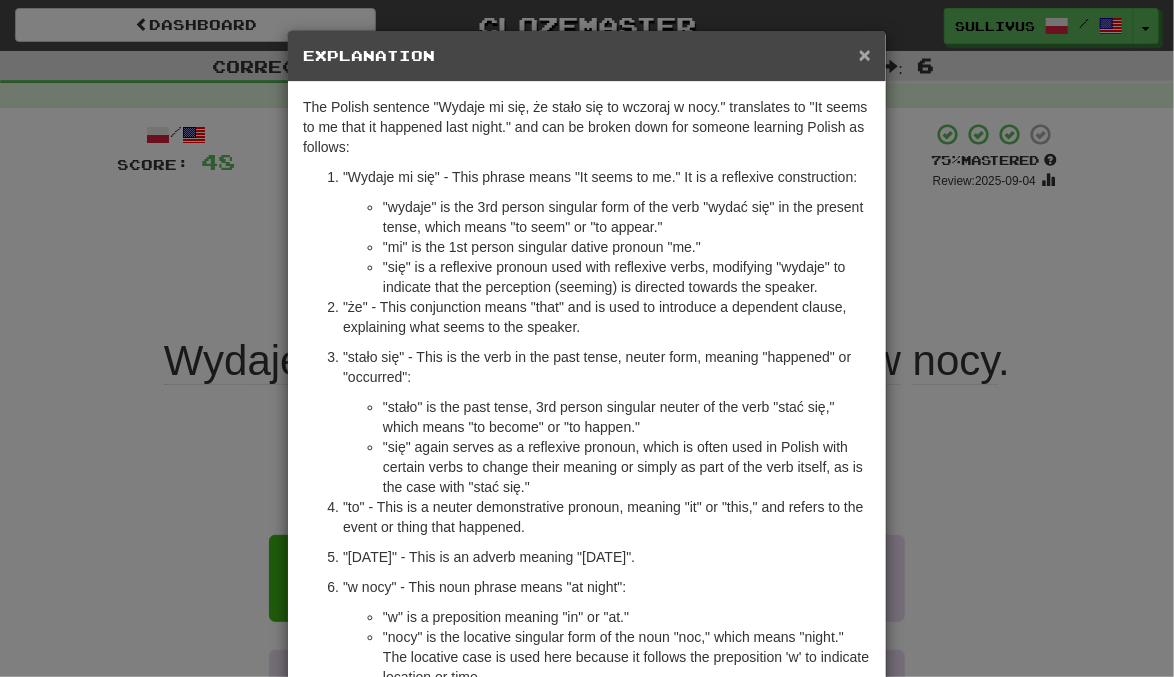 click on "×" at bounding box center [865, 54] 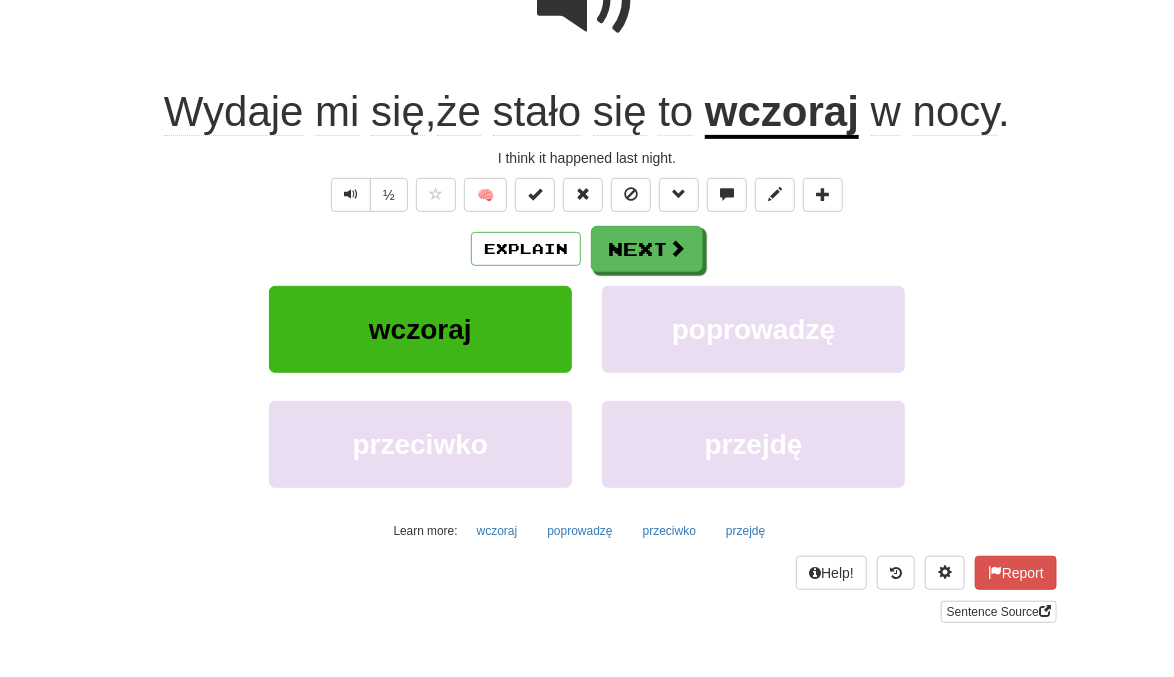 scroll, scrollTop: 272, scrollLeft: 0, axis: vertical 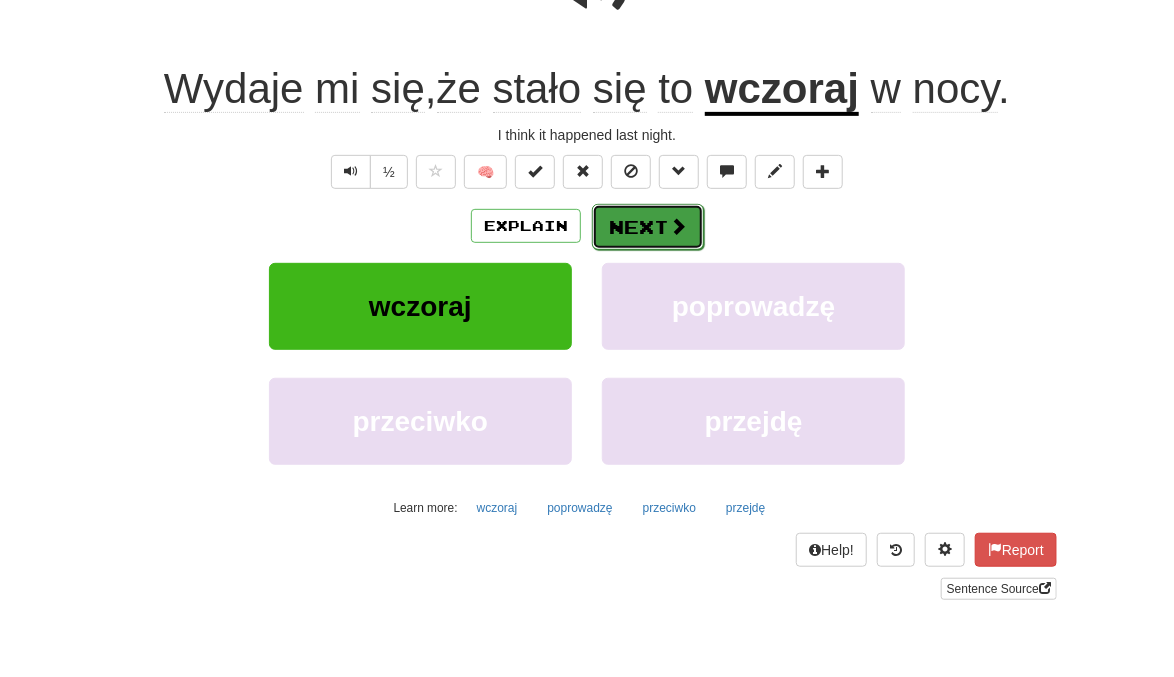 click on "Next" at bounding box center (648, 227) 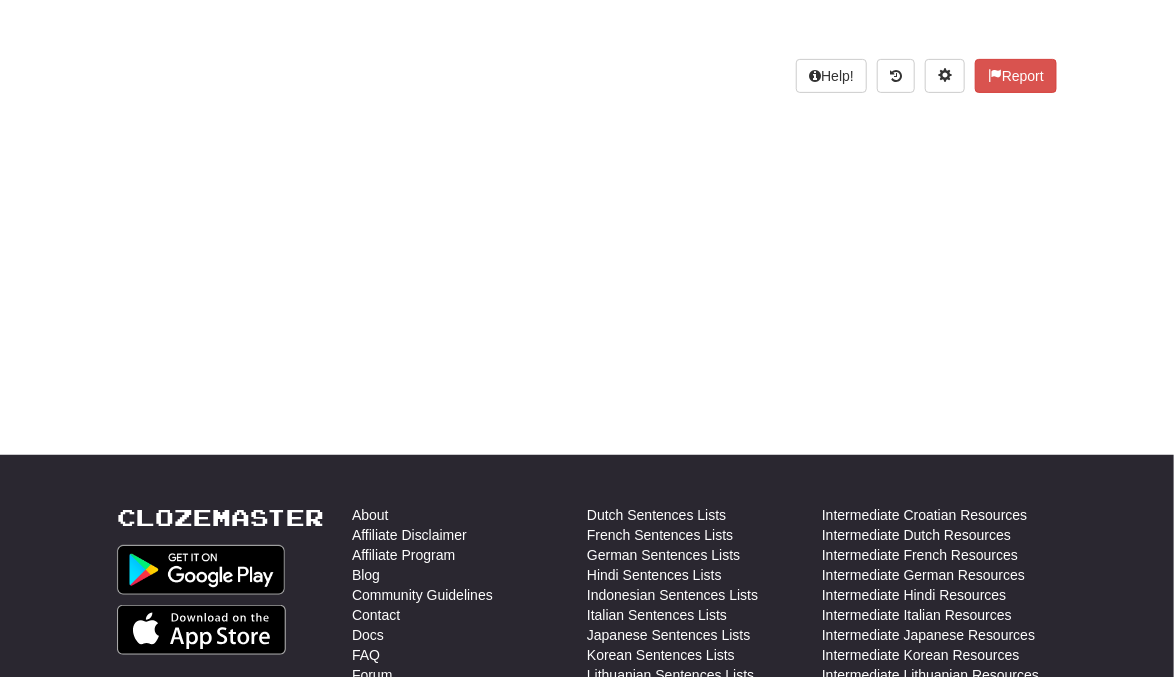 scroll, scrollTop: 0, scrollLeft: 0, axis: both 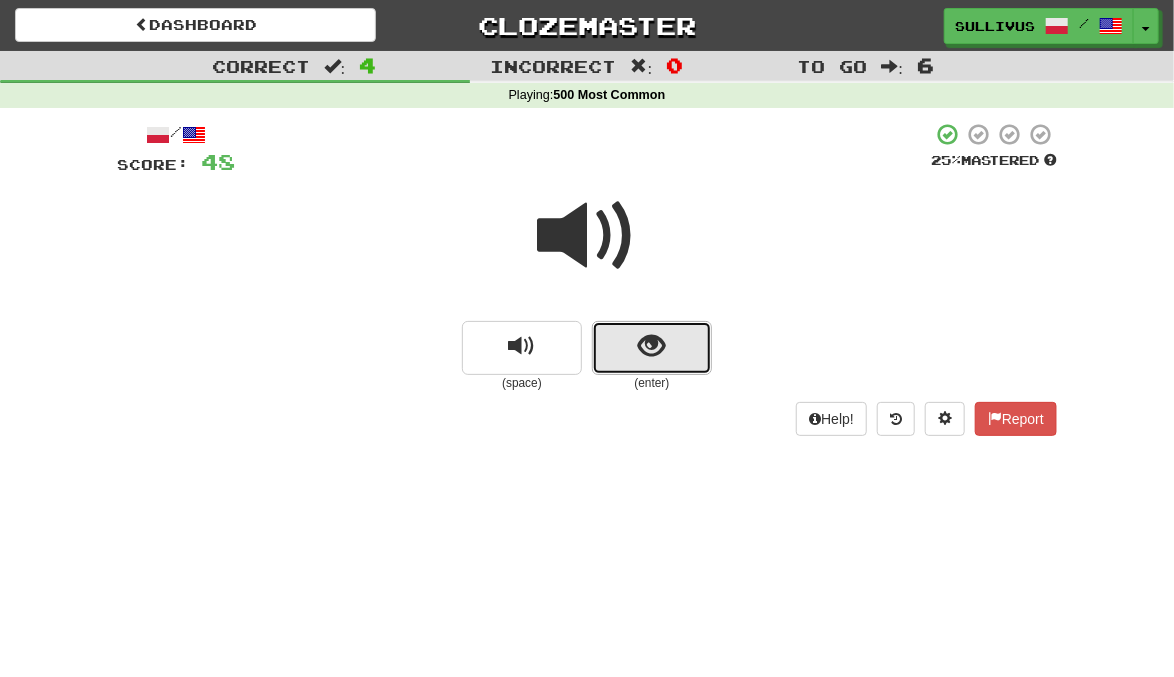 click at bounding box center (652, 346) 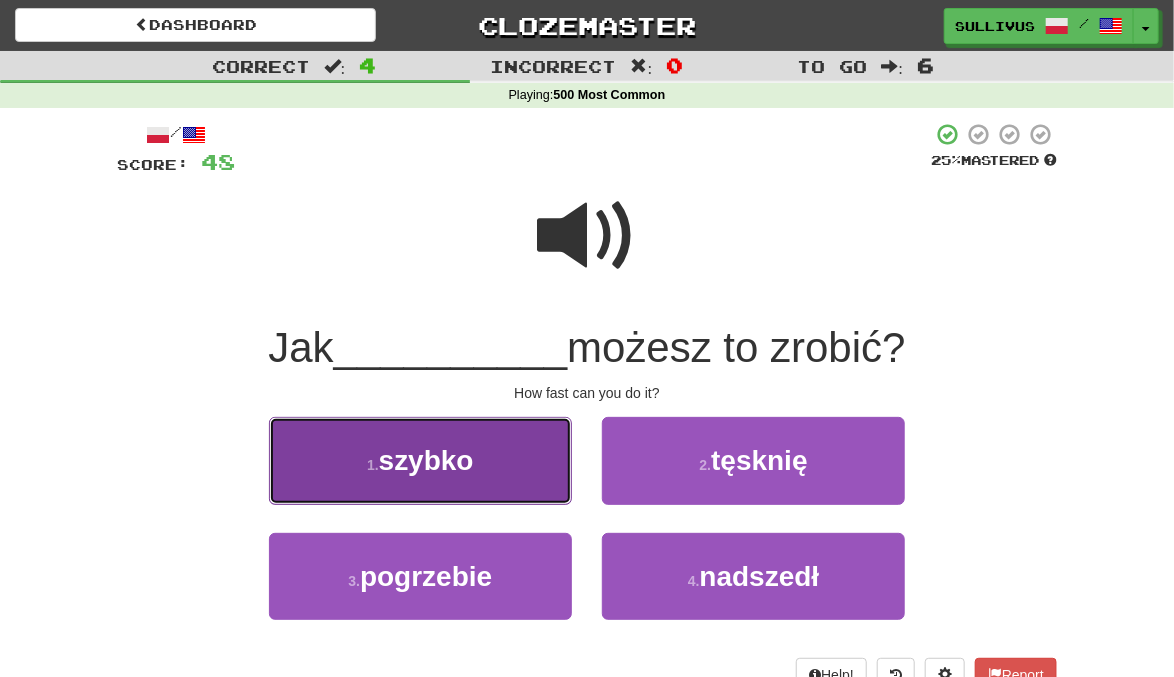 click on "szybko" at bounding box center [426, 460] 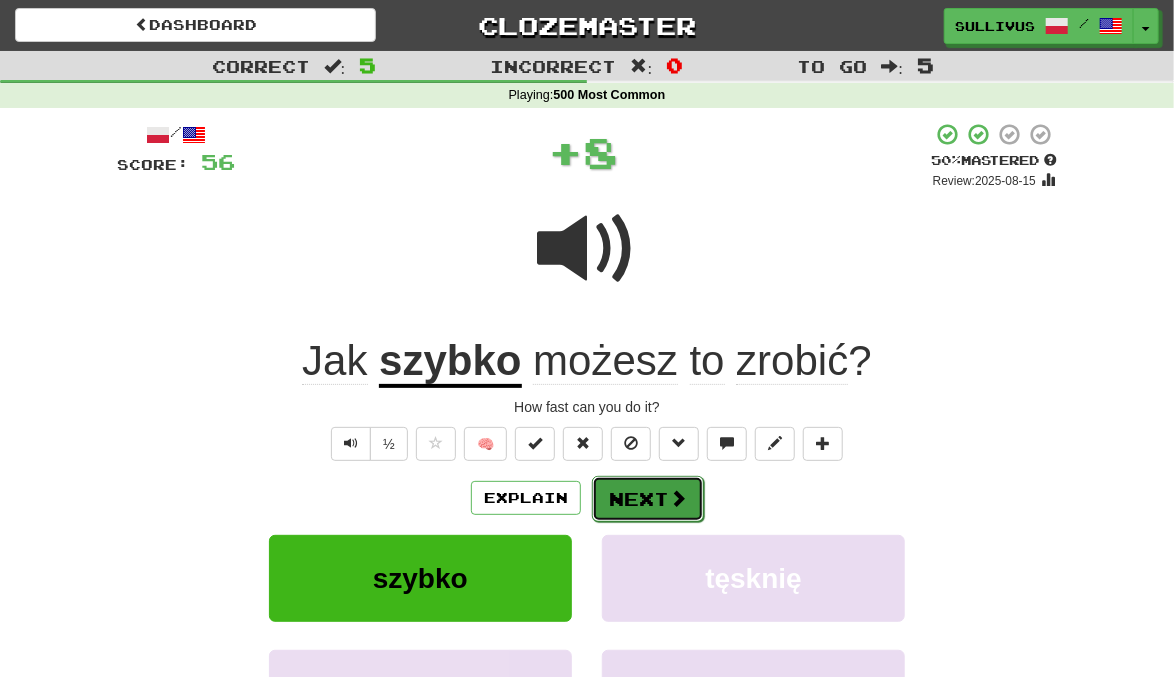 click on "Next" at bounding box center (648, 499) 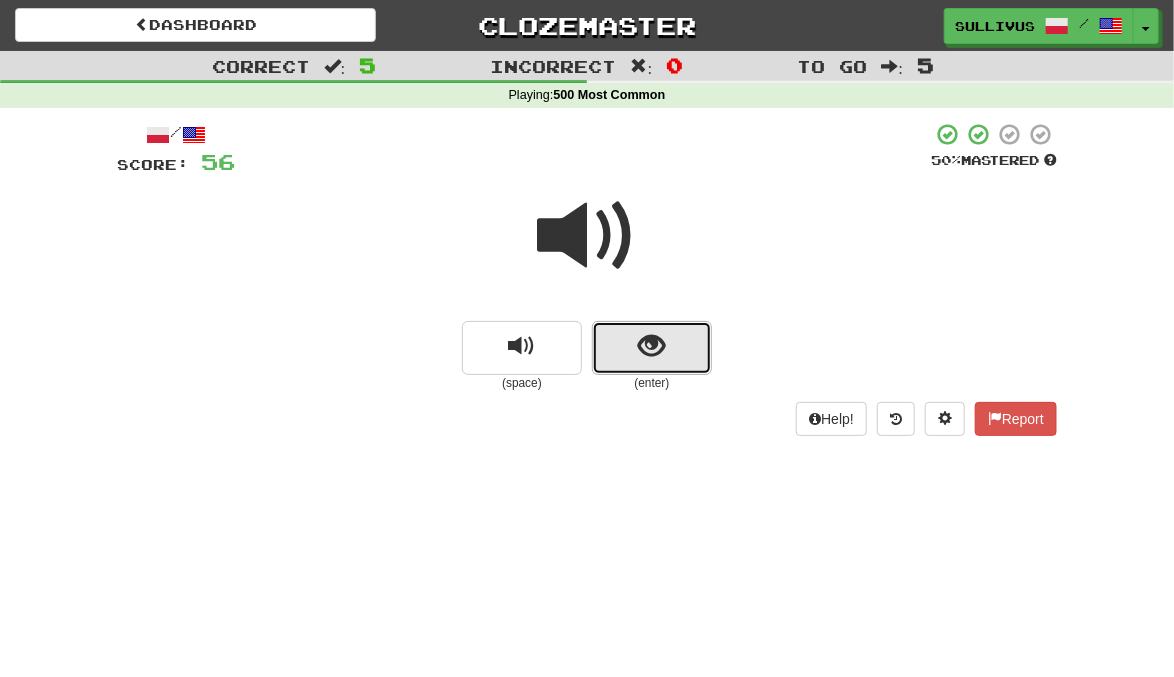 click at bounding box center (652, 348) 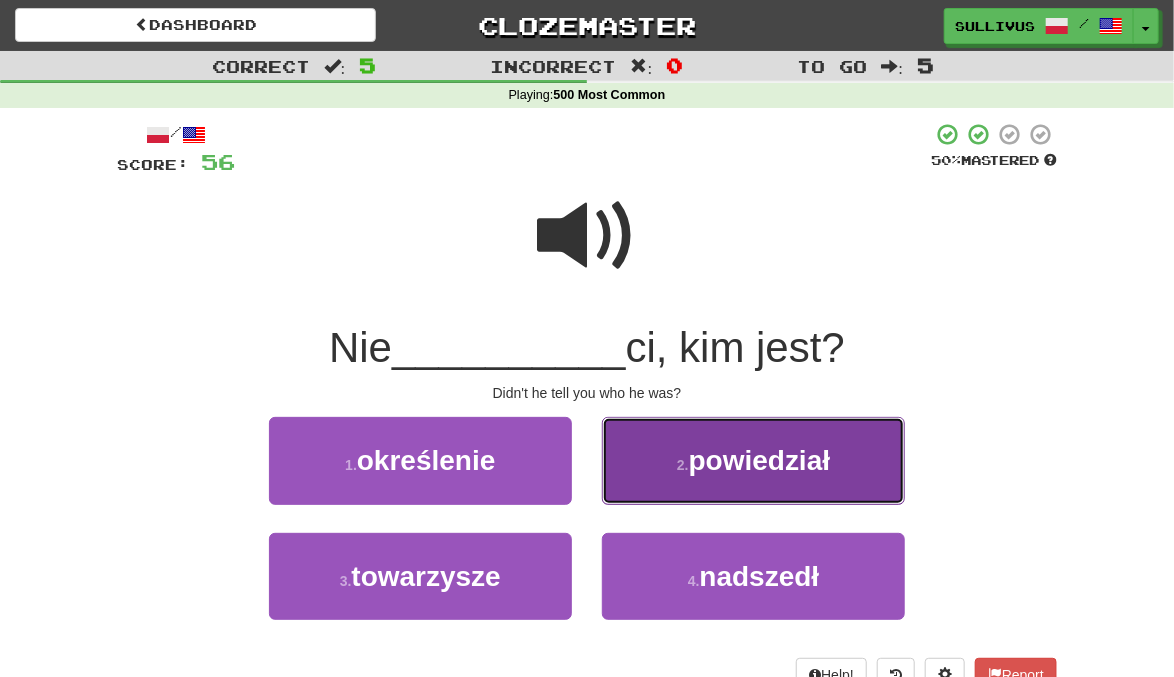 click on "powiedział" at bounding box center [760, 460] 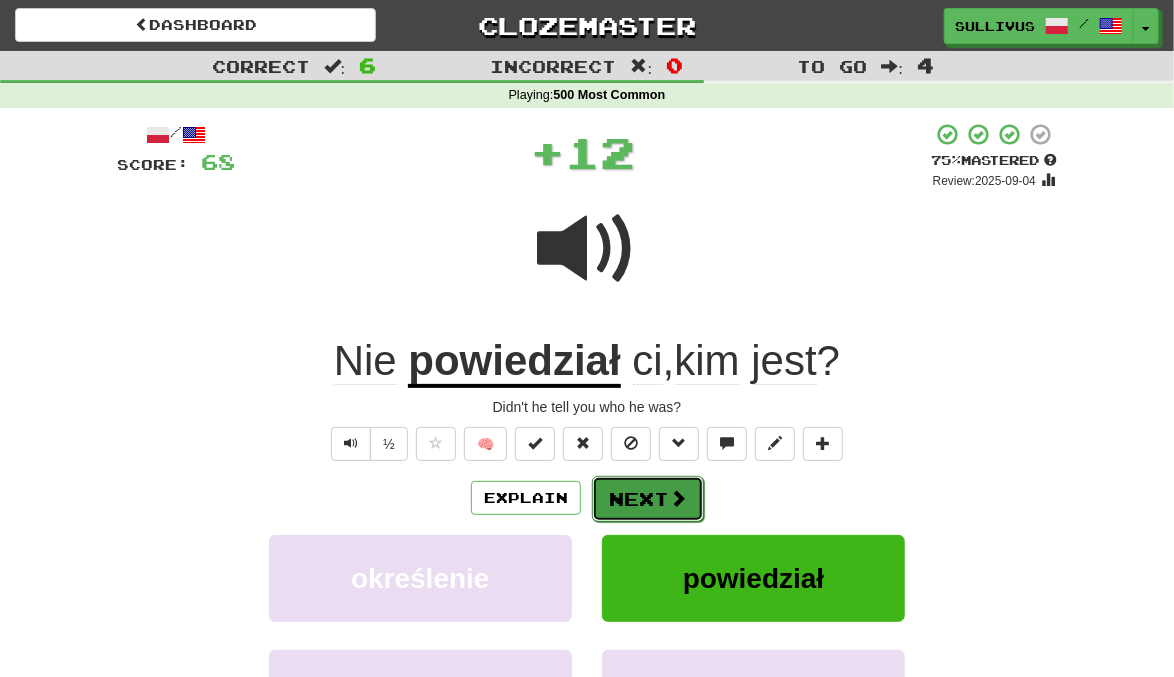 click on "Next" at bounding box center (648, 499) 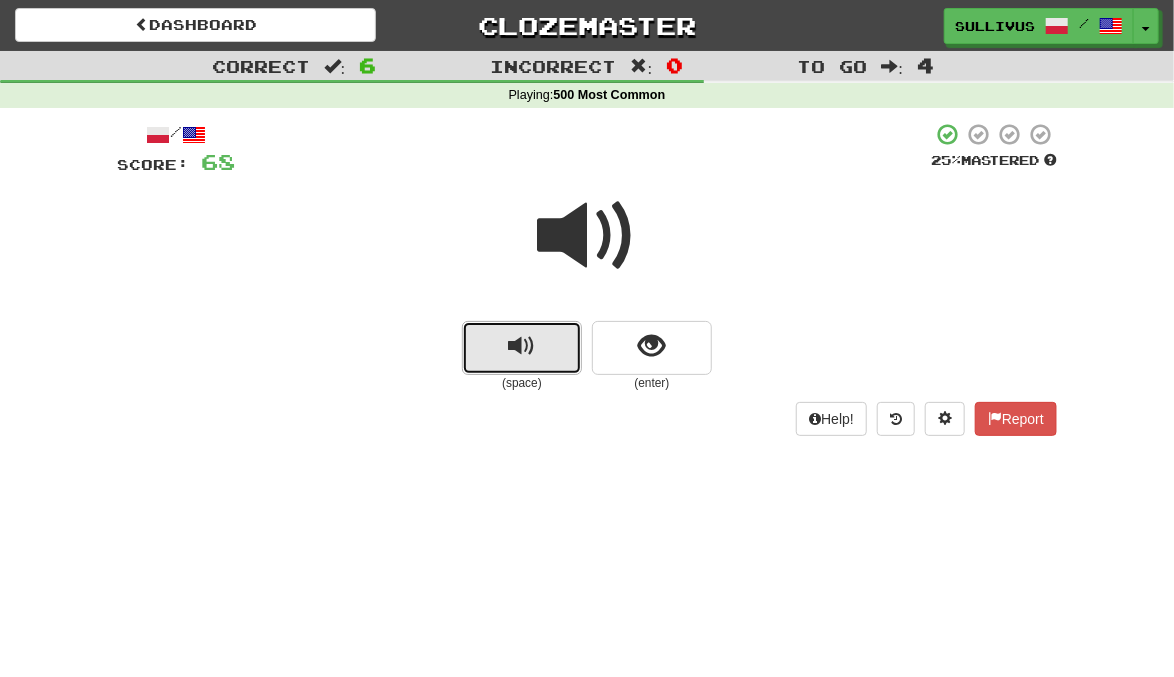 click at bounding box center (522, 346) 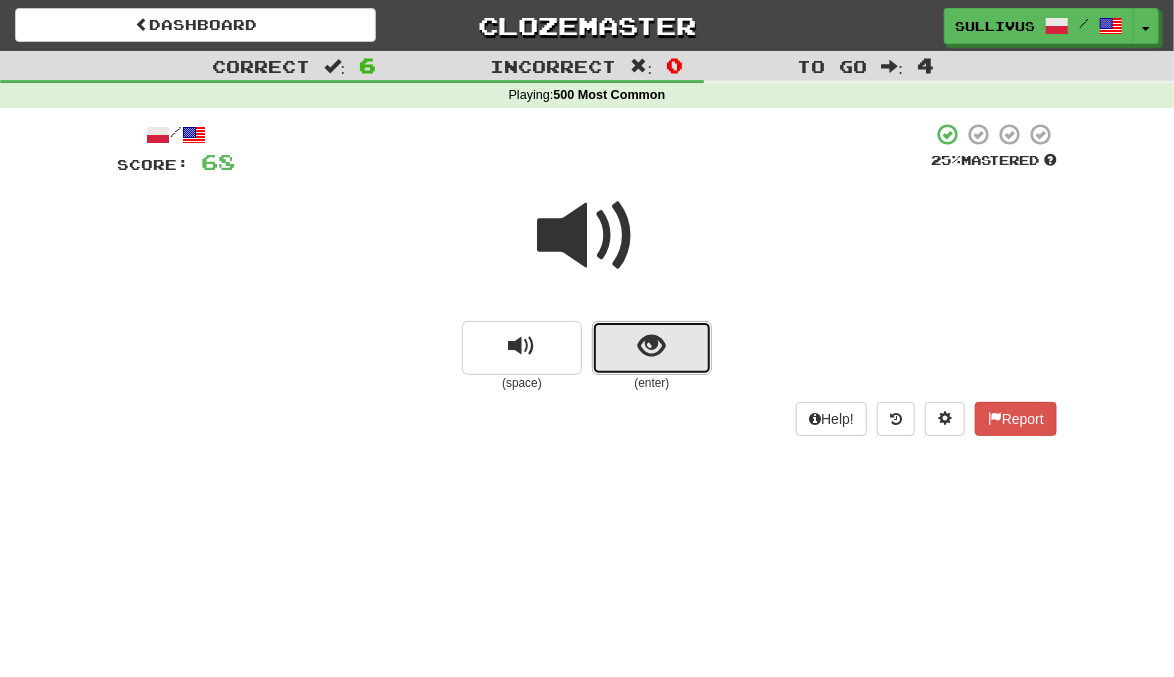 click at bounding box center [652, 346] 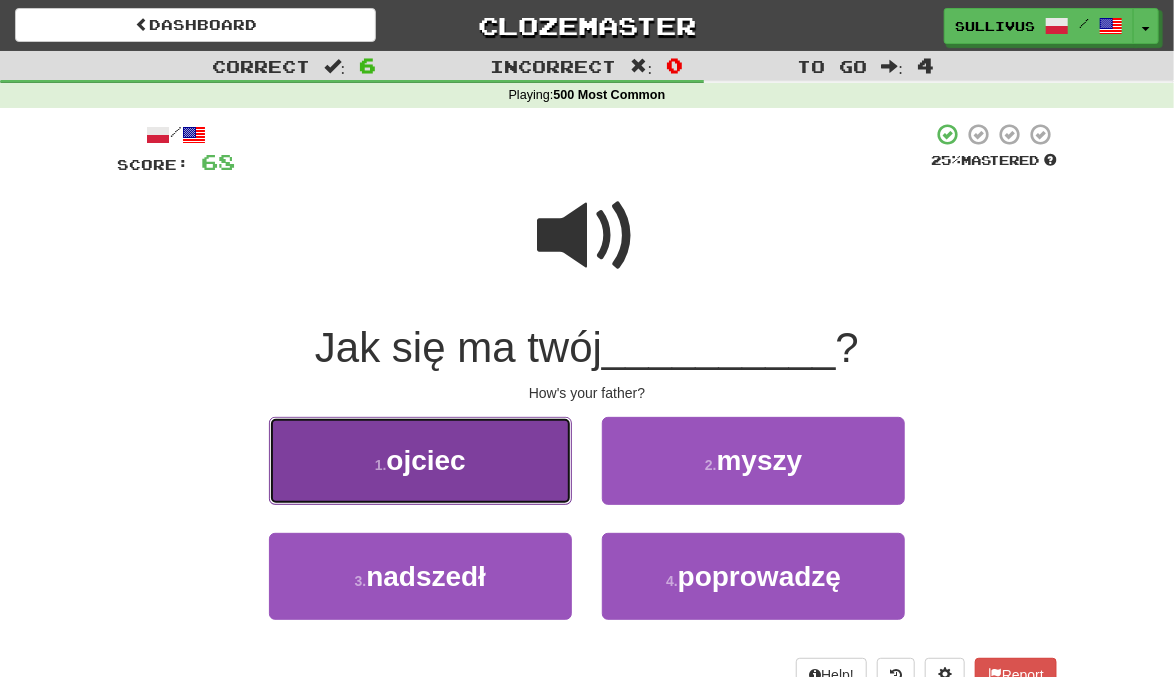 click on "1 .  ojciec" at bounding box center (420, 460) 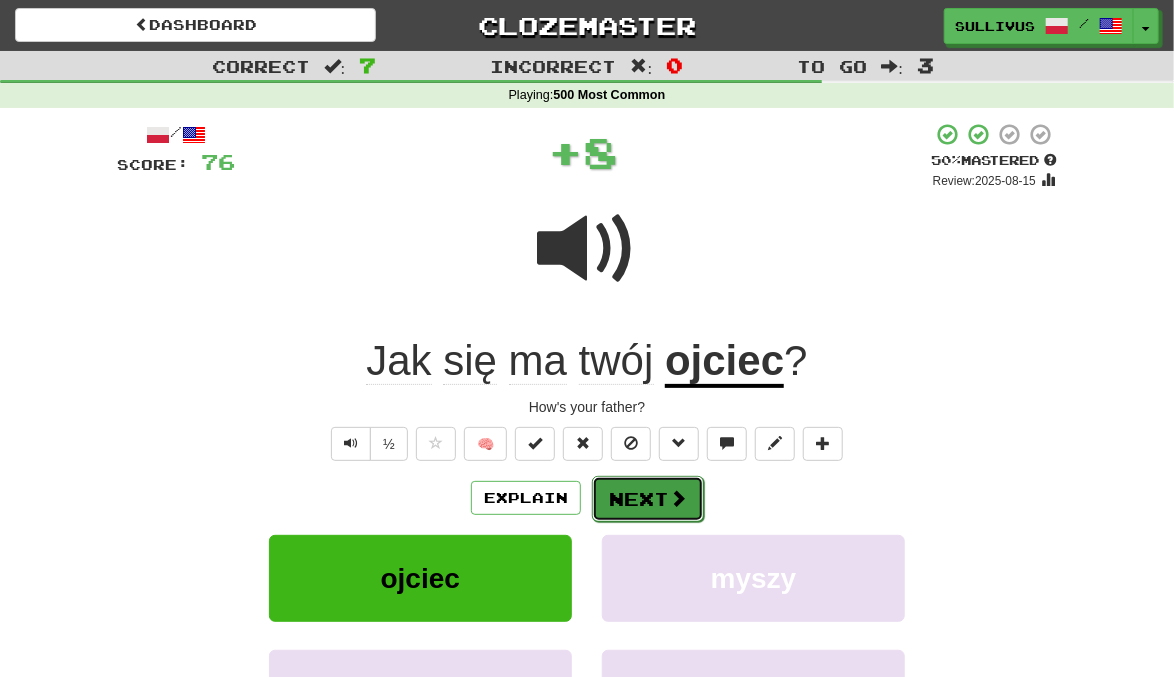 click on "Next" at bounding box center [648, 499] 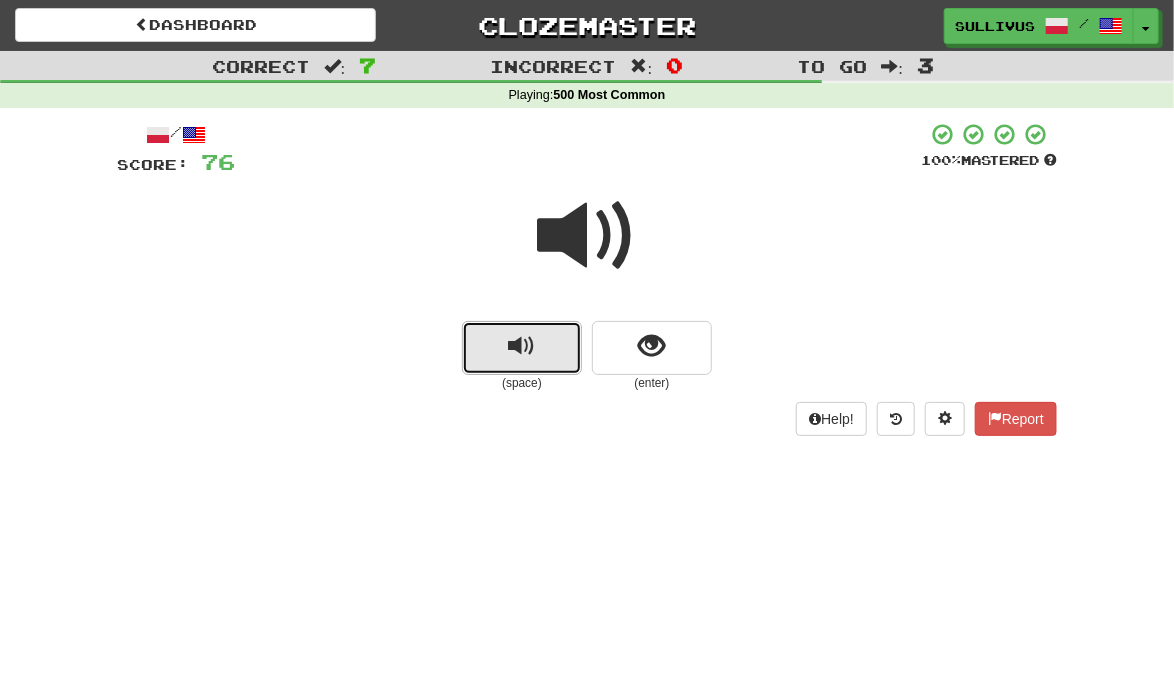 click at bounding box center [522, 346] 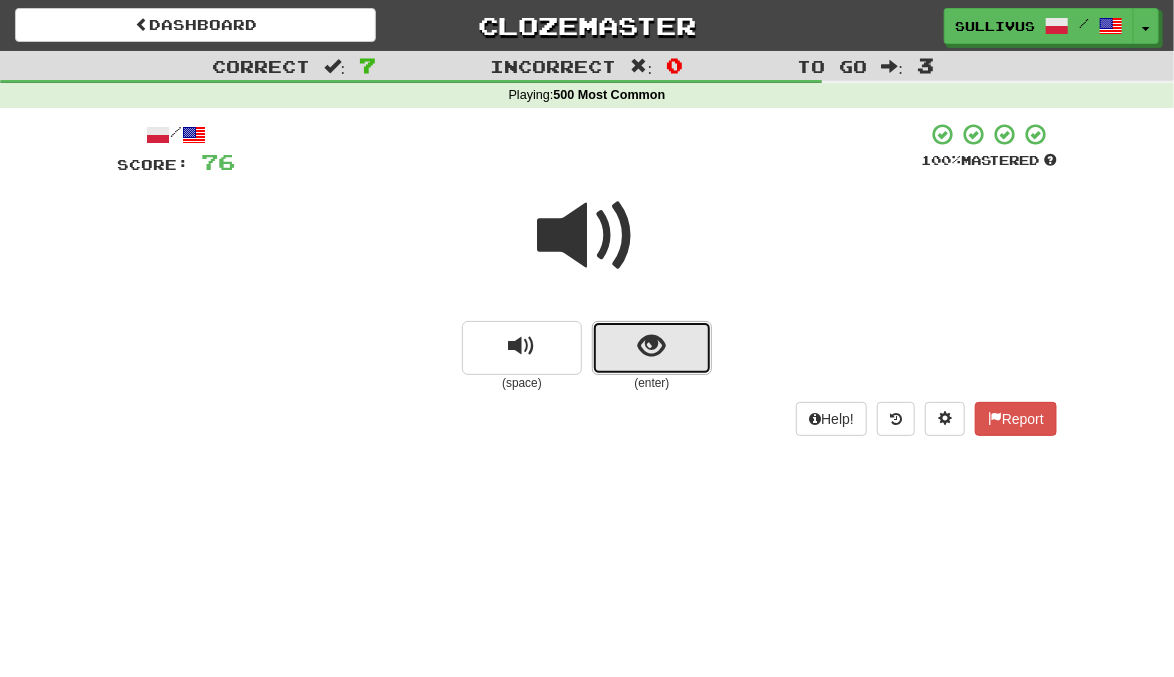 click at bounding box center (652, 348) 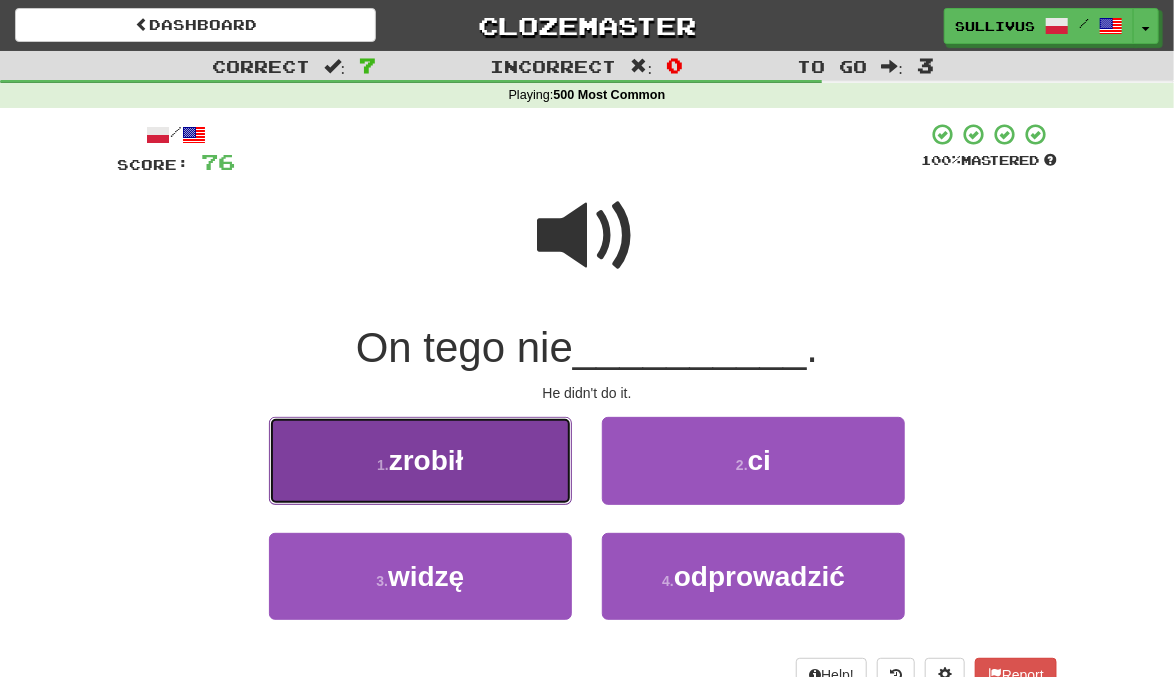 click on "1 .  zrobił" at bounding box center (420, 460) 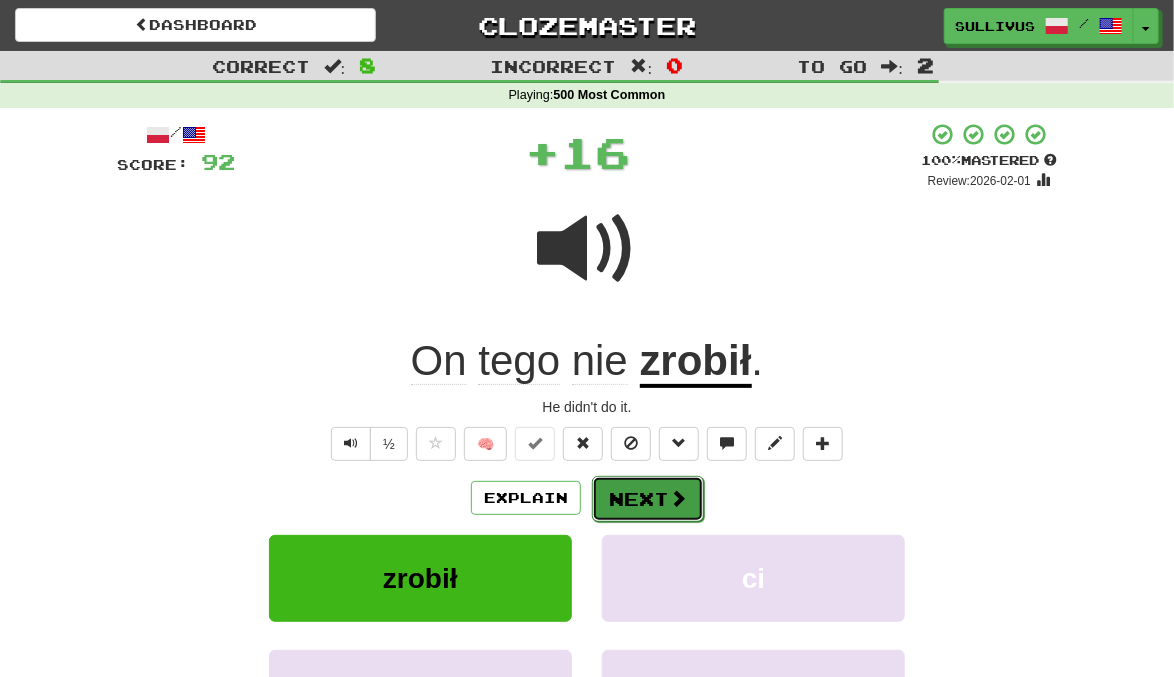 click on "Next" at bounding box center (648, 499) 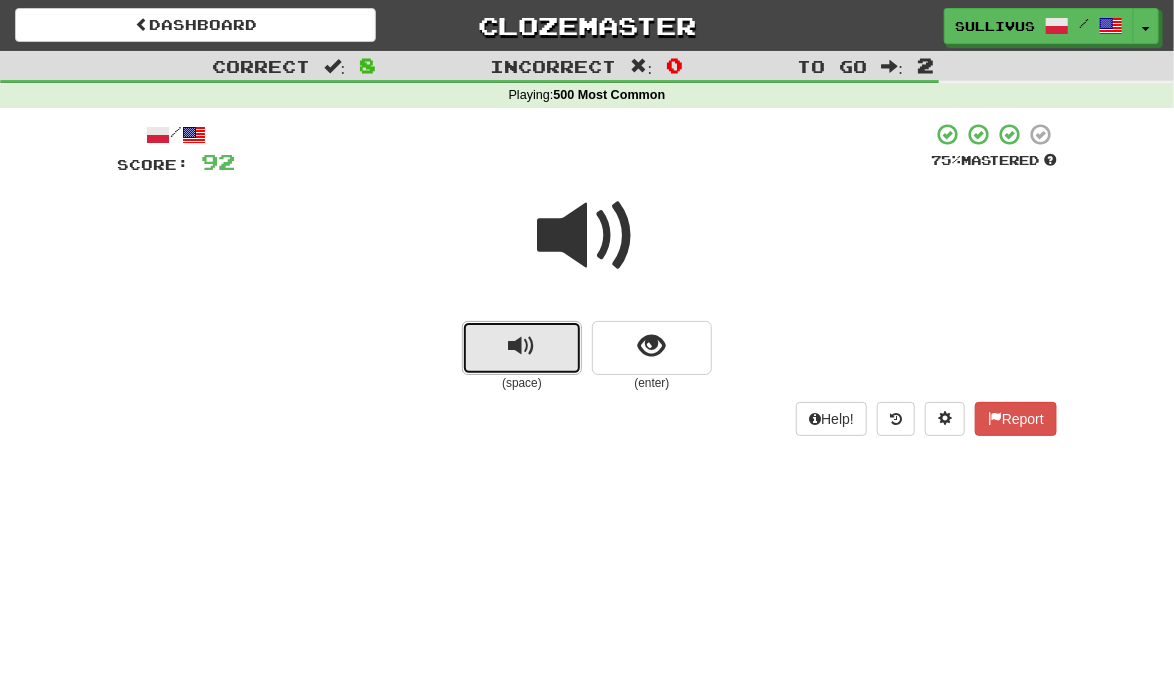 click at bounding box center [522, 348] 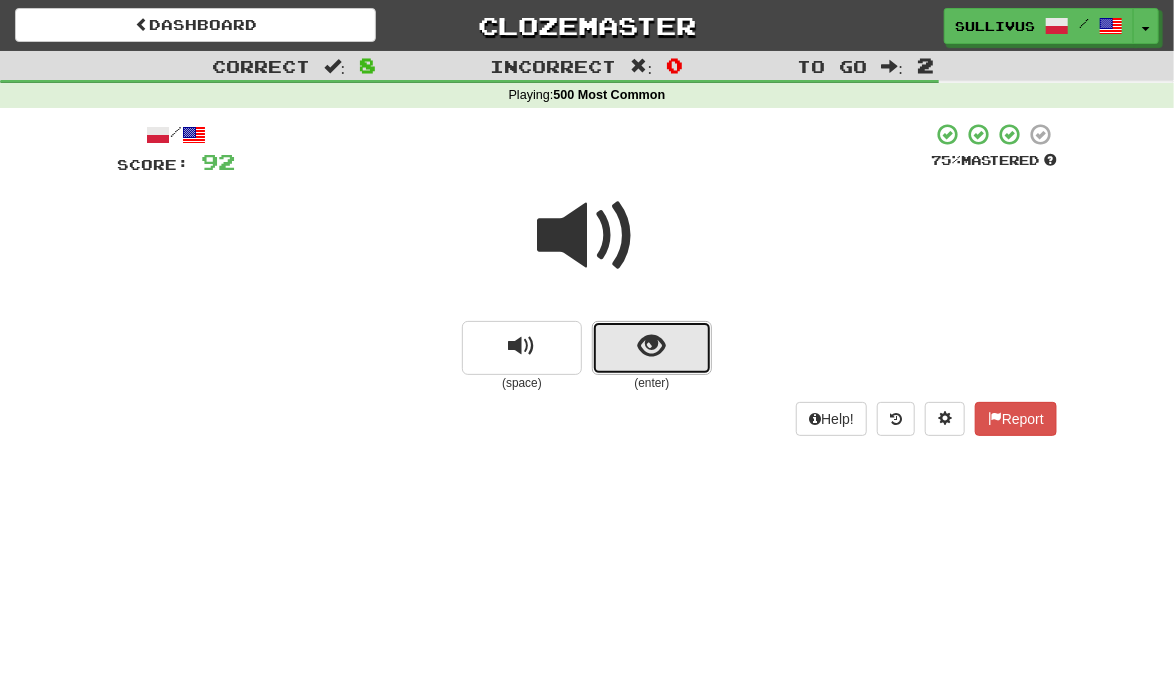 click at bounding box center [652, 348] 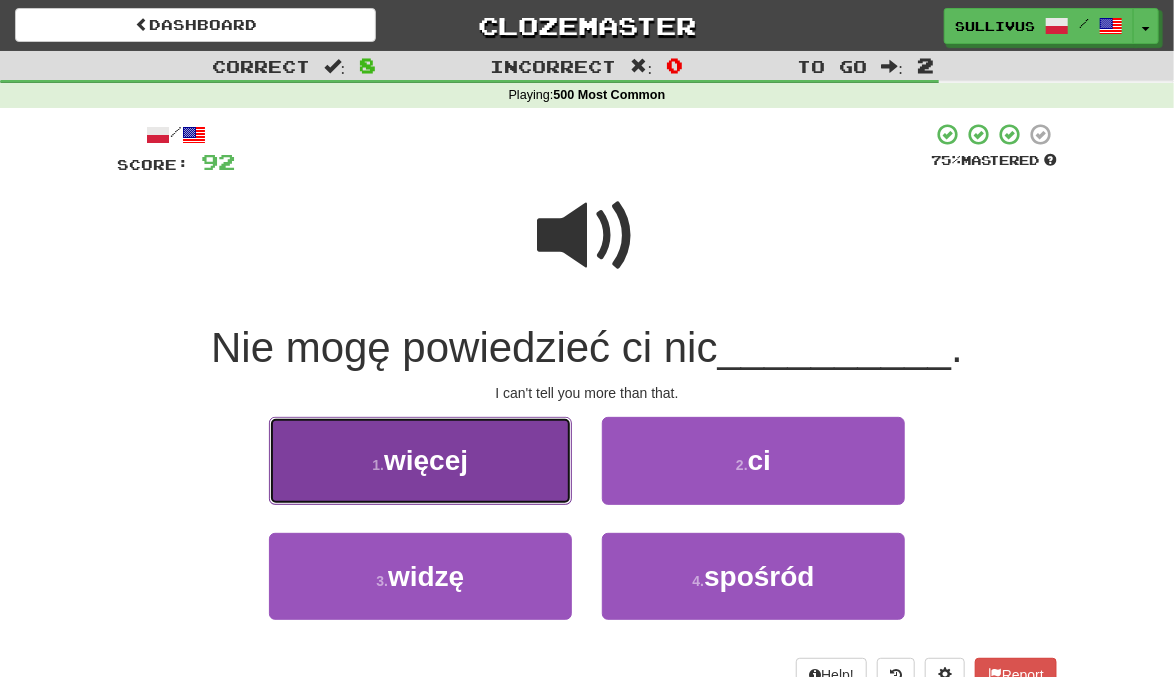 click on "1 .  więcej" at bounding box center (420, 460) 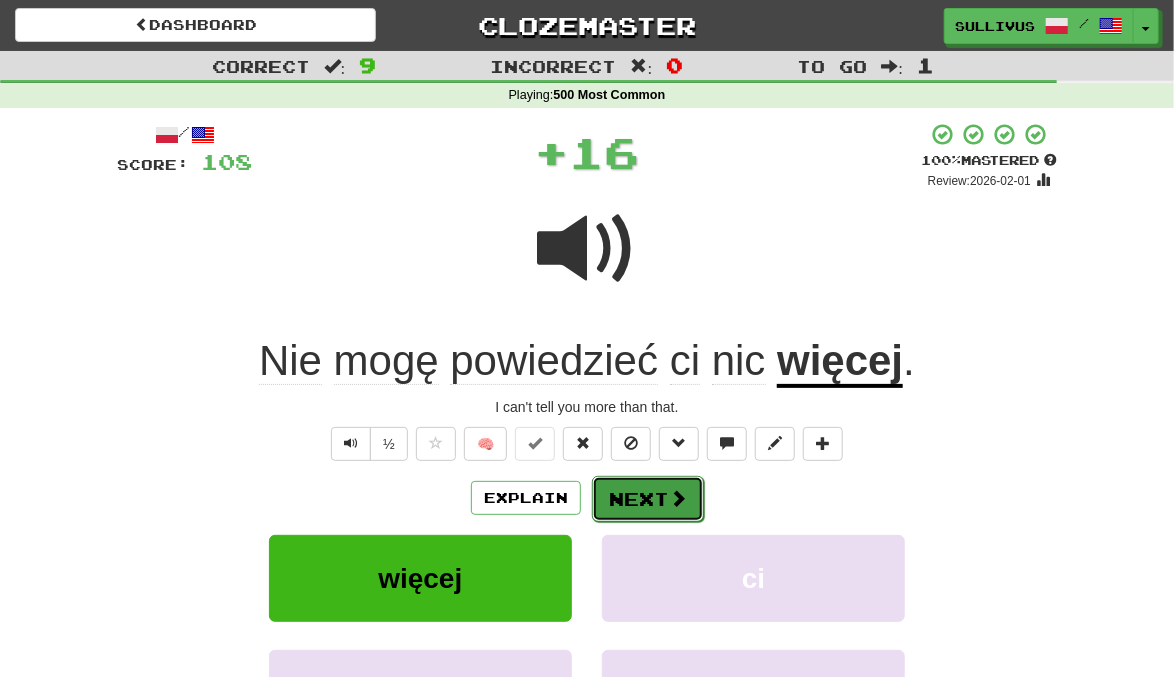 click on "Next" at bounding box center (648, 499) 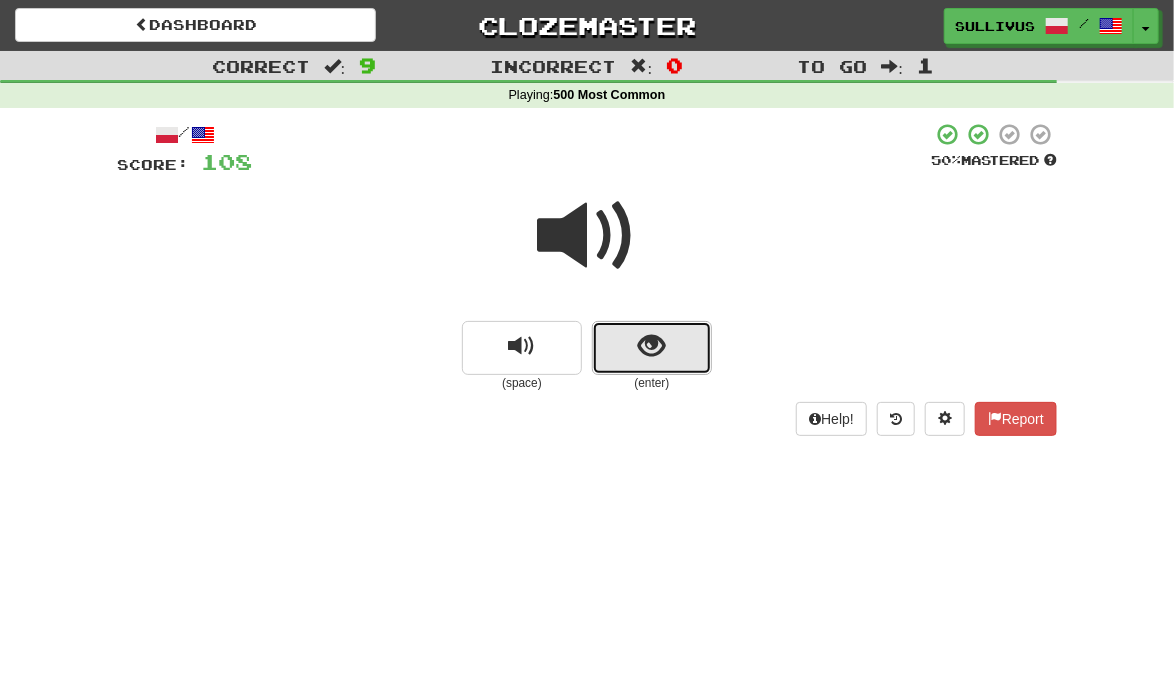 click at bounding box center (652, 348) 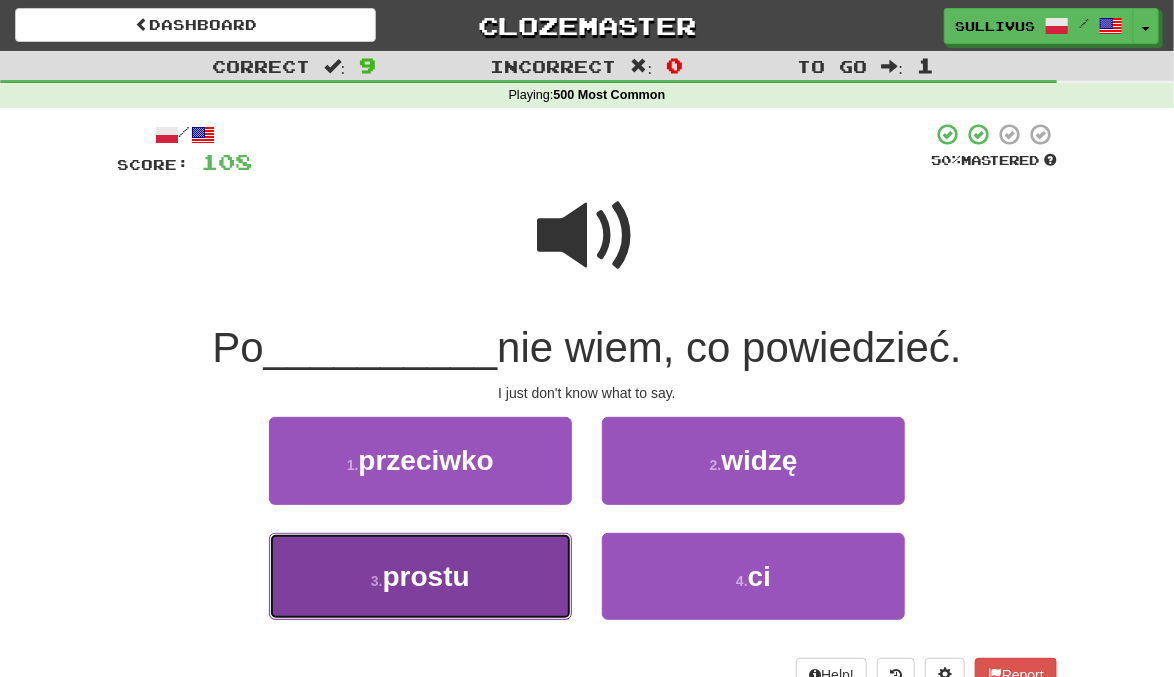 click on "3 .  prostu" at bounding box center (420, 576) 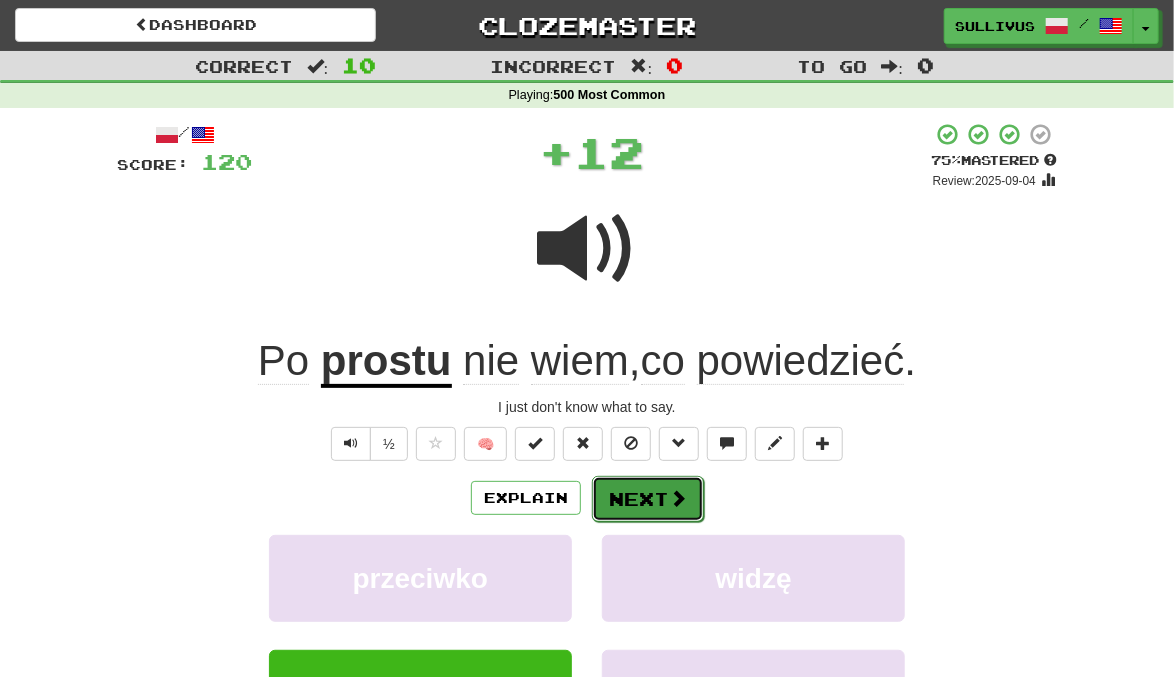 click on "Next" at bounding box center (648, 499) 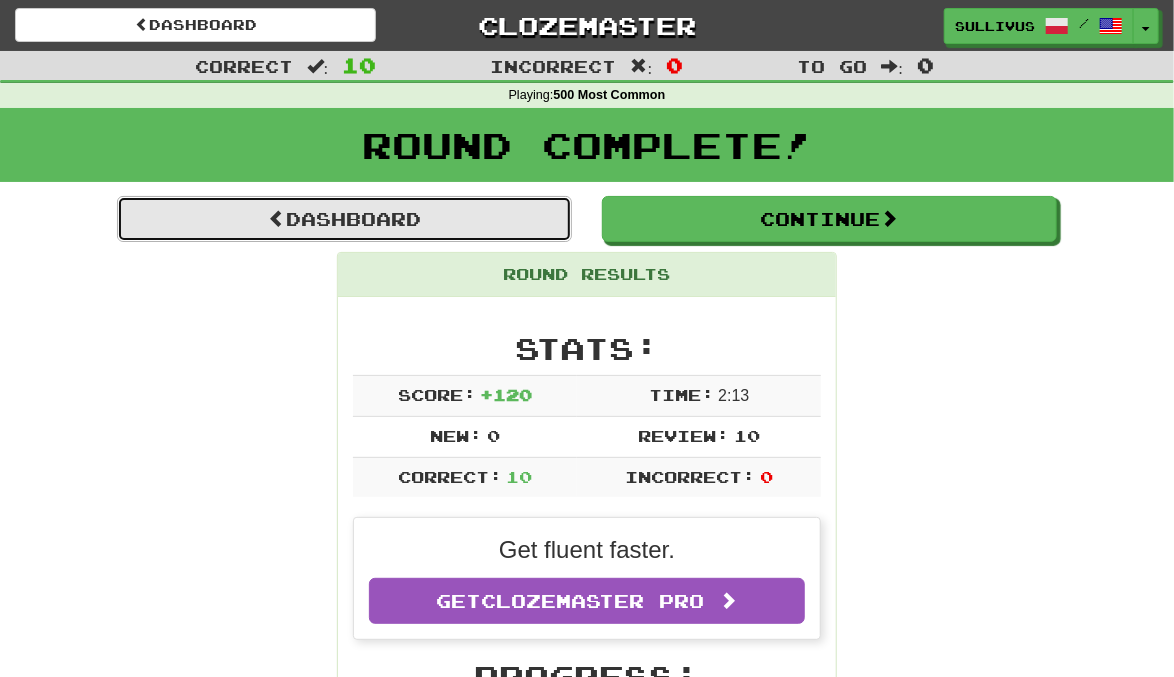 click on "Dashboard" at bounding box center (344, 219) 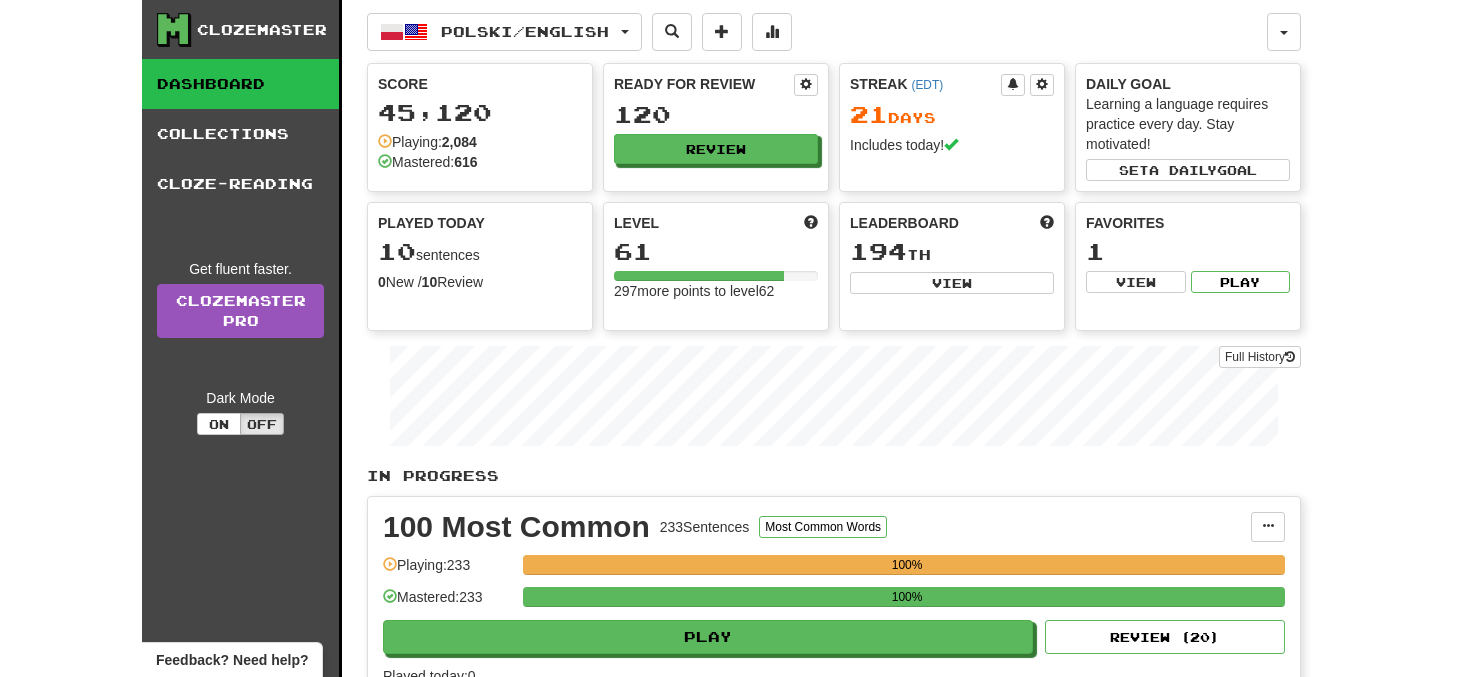 scroll, scrollTop: 0, scrollLeft: 0, axis: both 